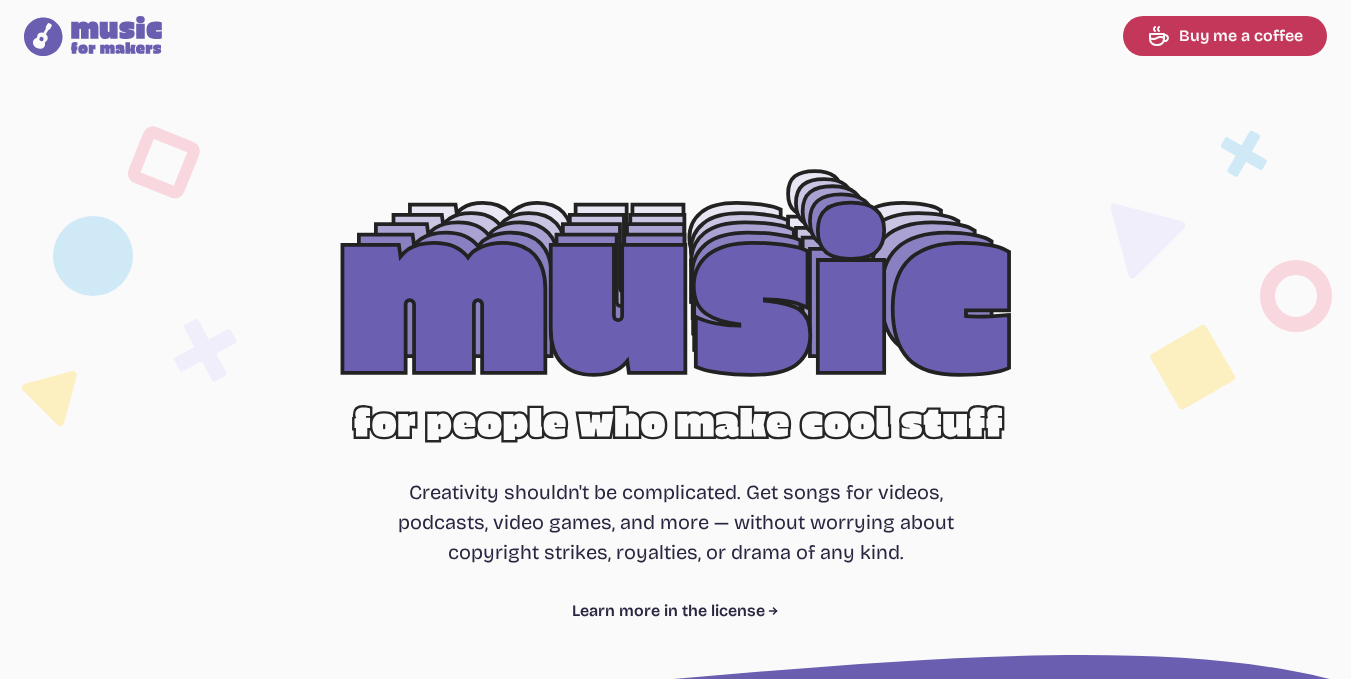 select on "most popular" 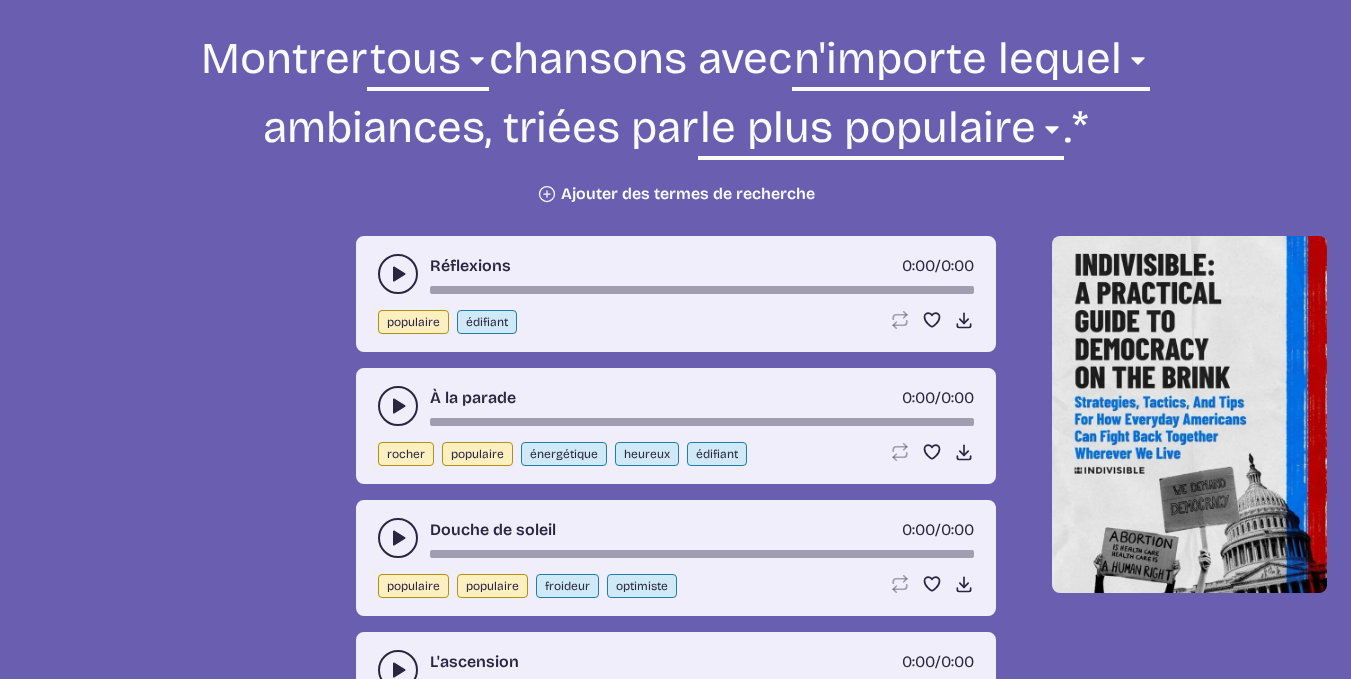 scroll, scrollTop: 767, scrollLeft: 0, axis: vertical 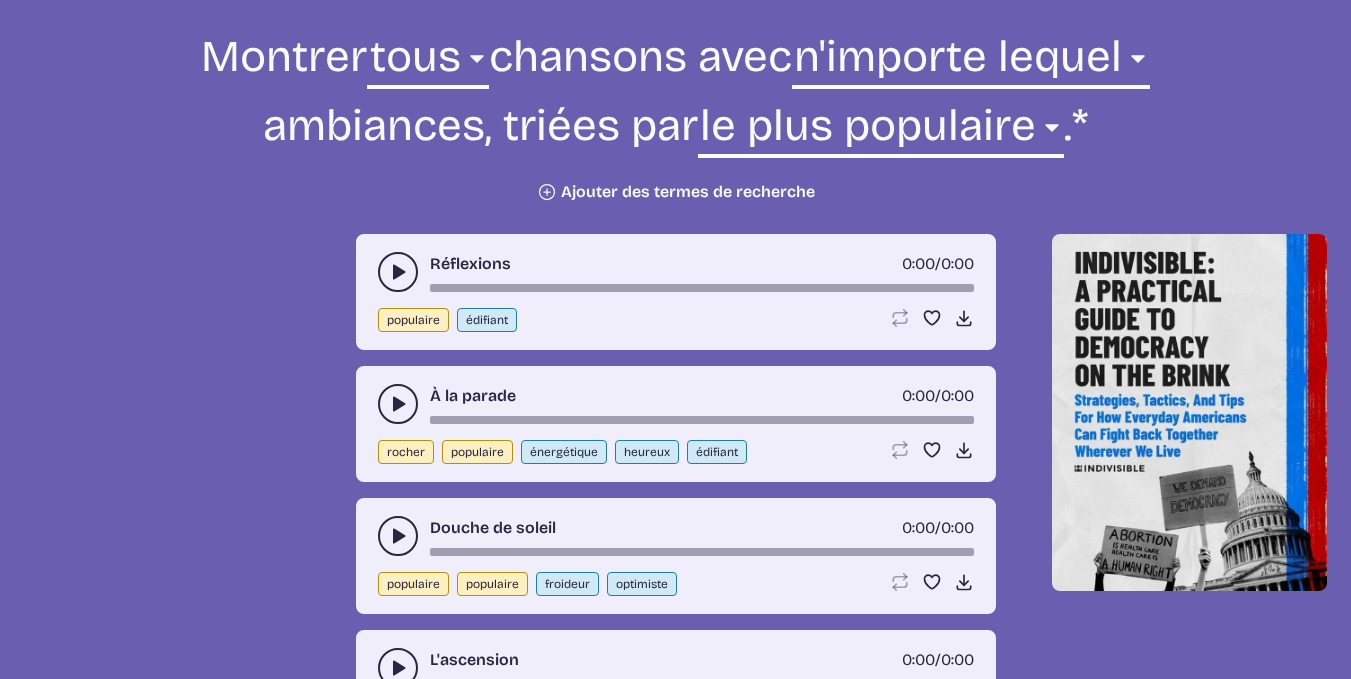click 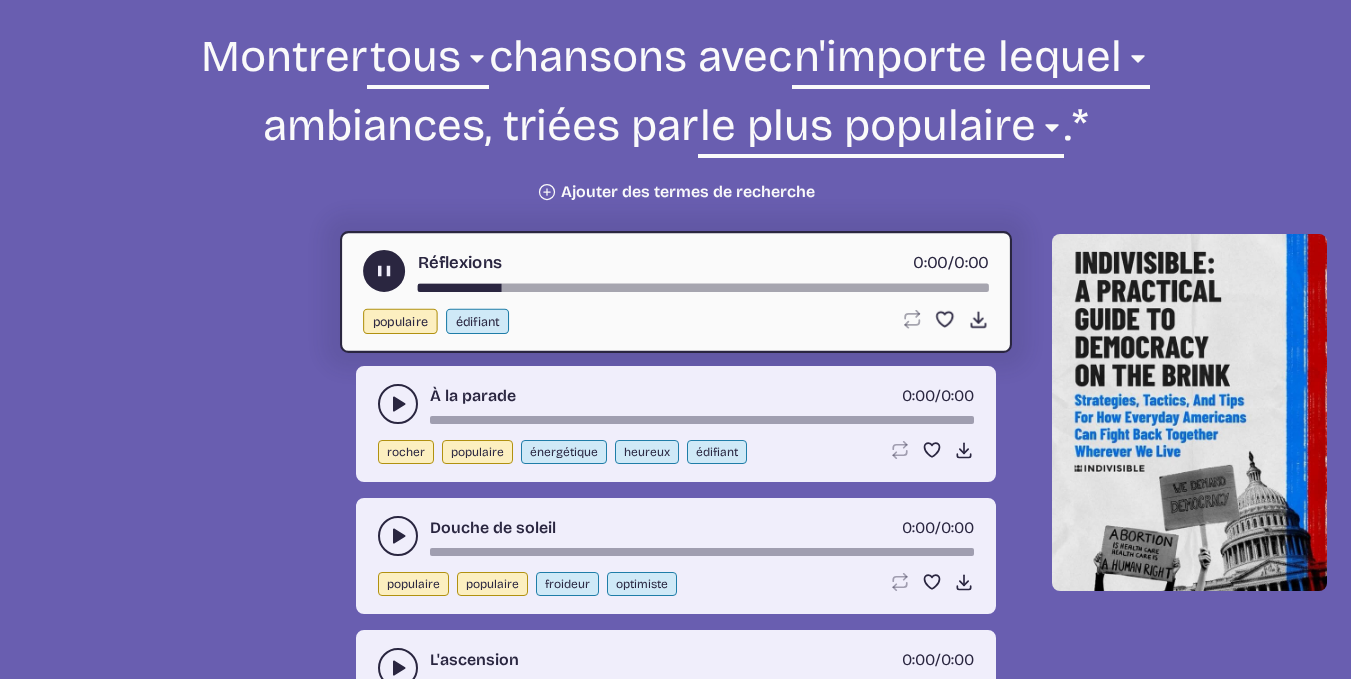 click on "édifiant" at bounding box center [477, 321] 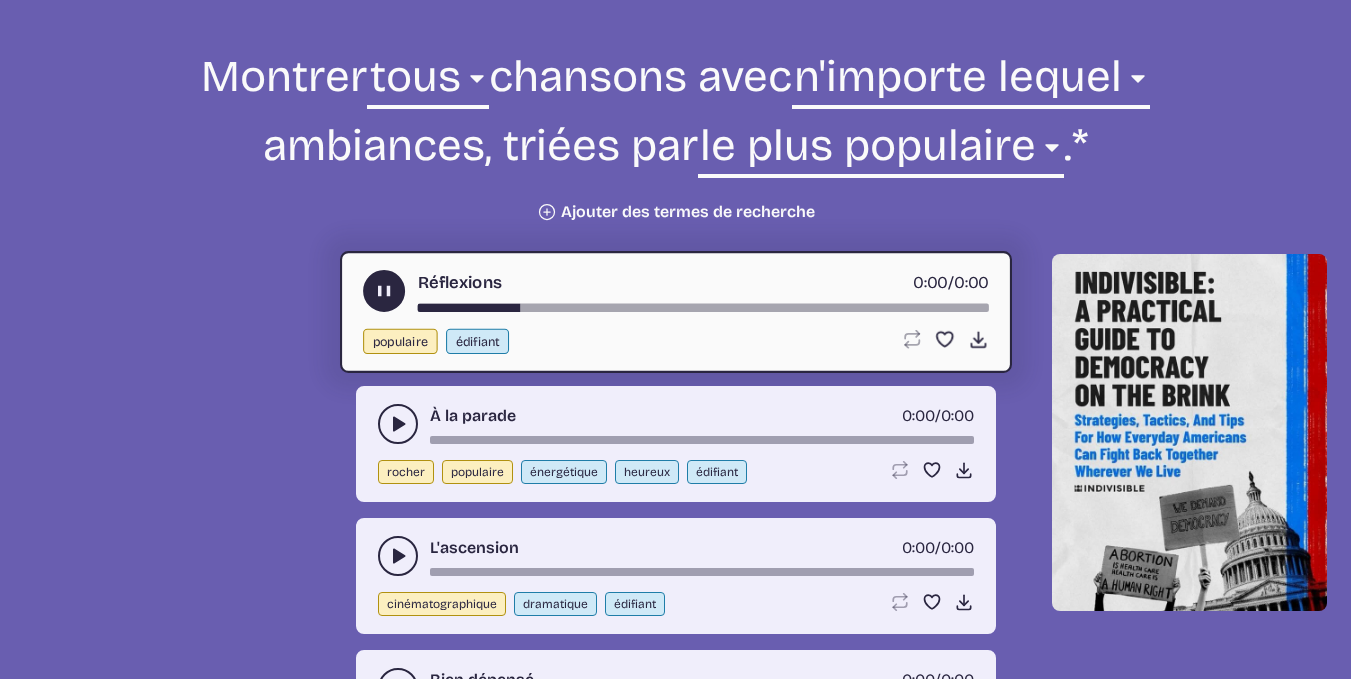 click 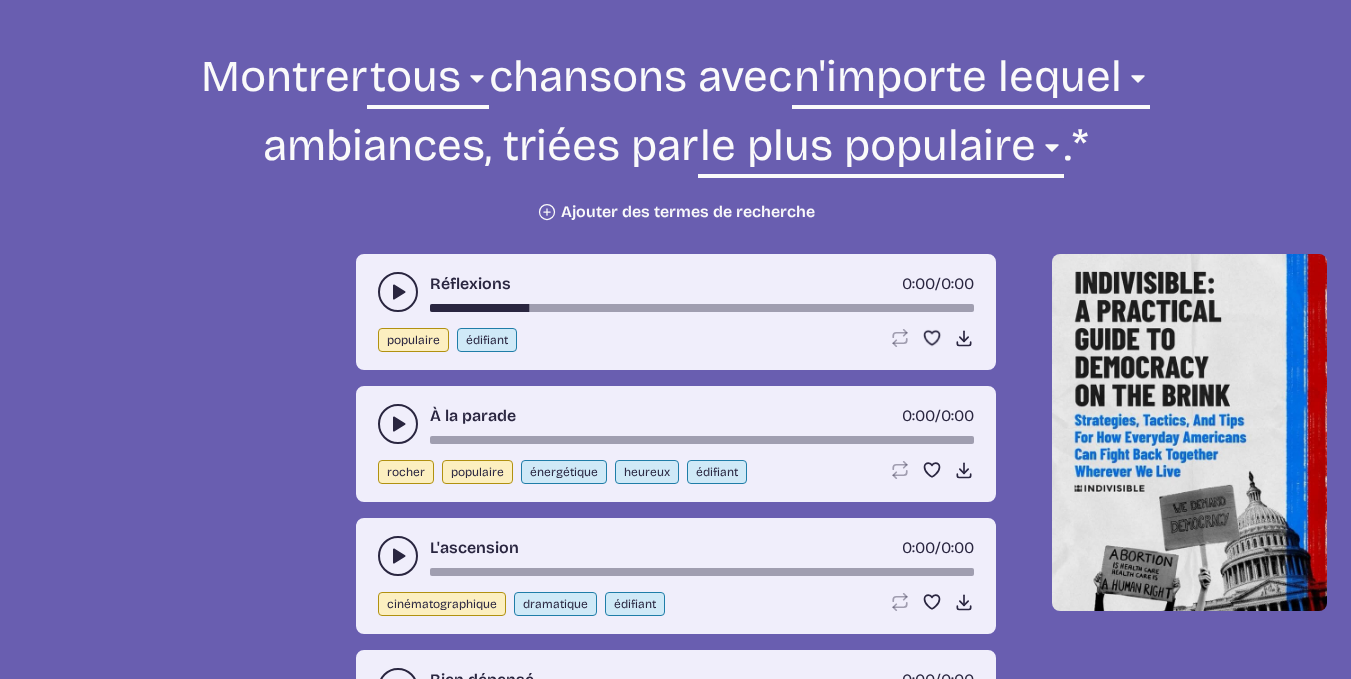 click 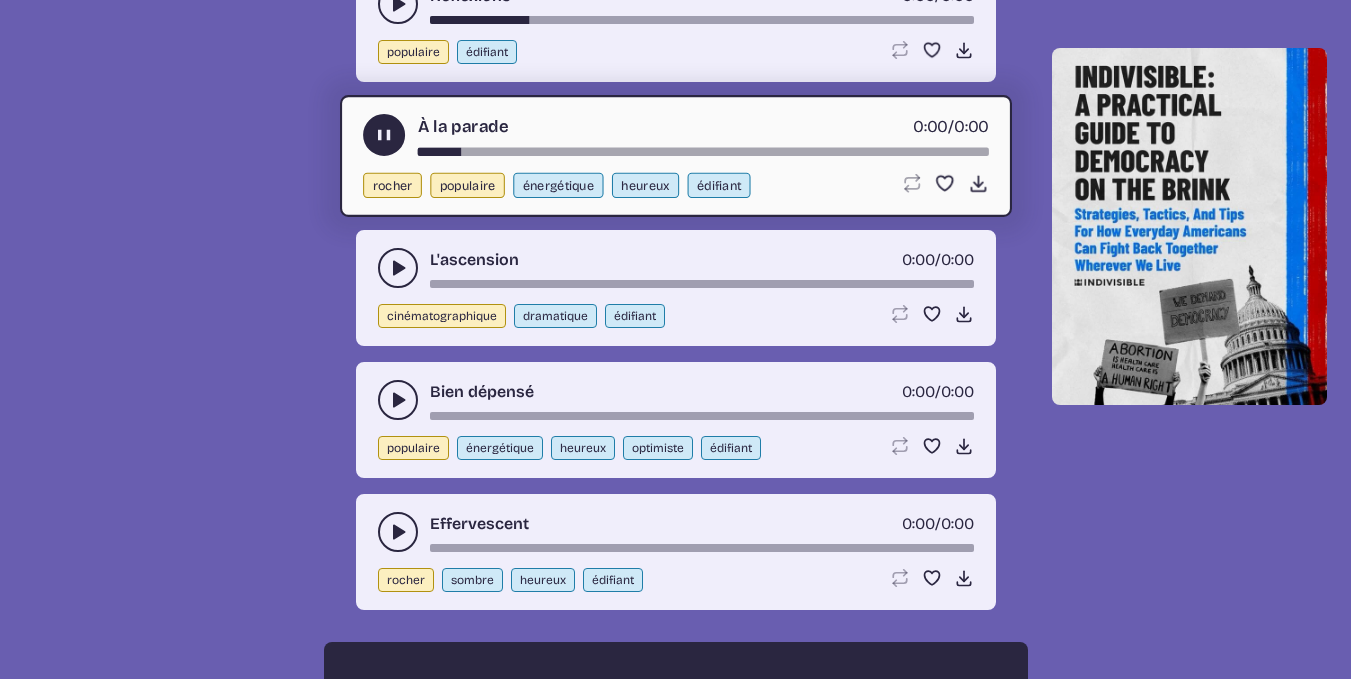 scroll, scrollTop: 1037, scrollLeft: 0, axis: vertical 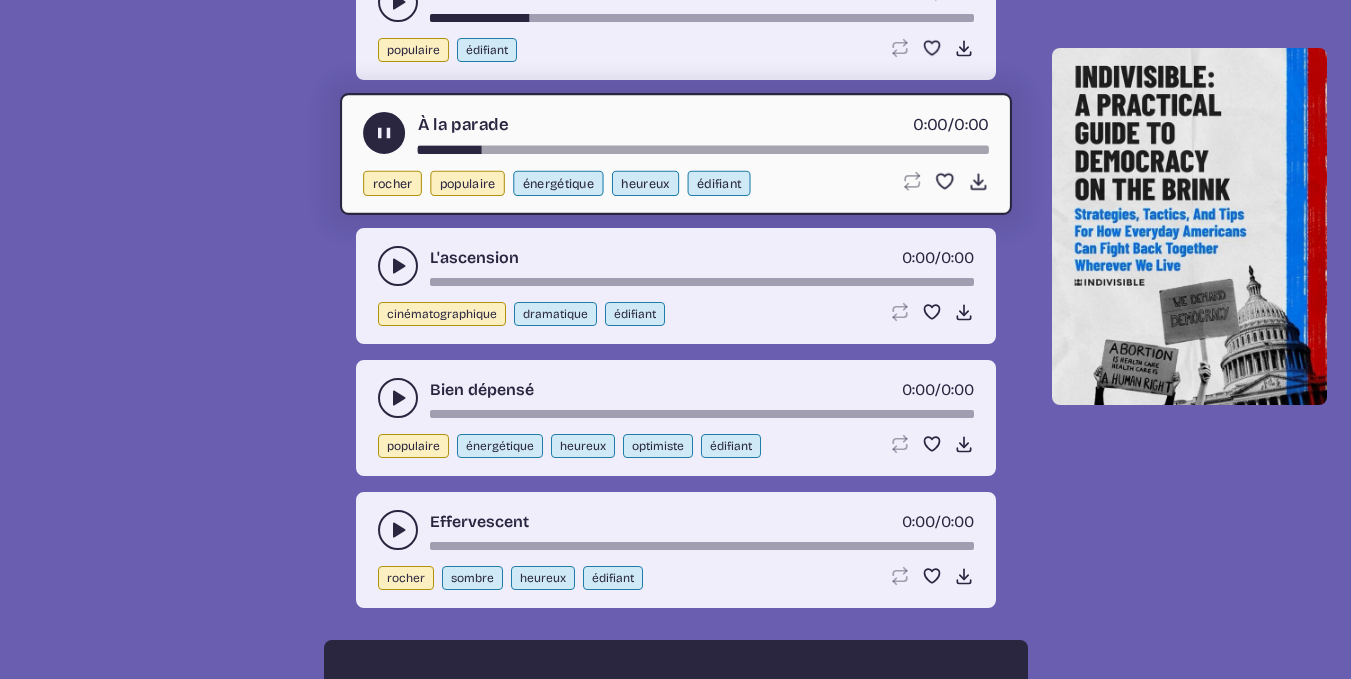 click 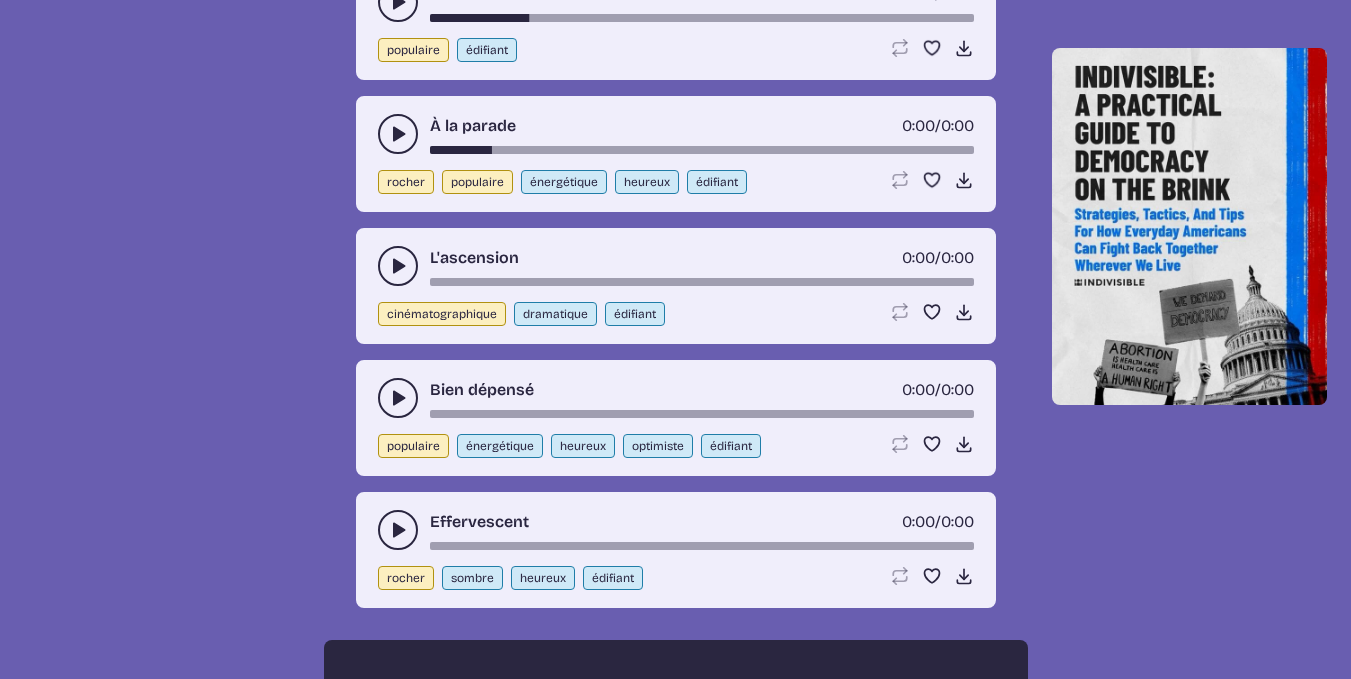 click 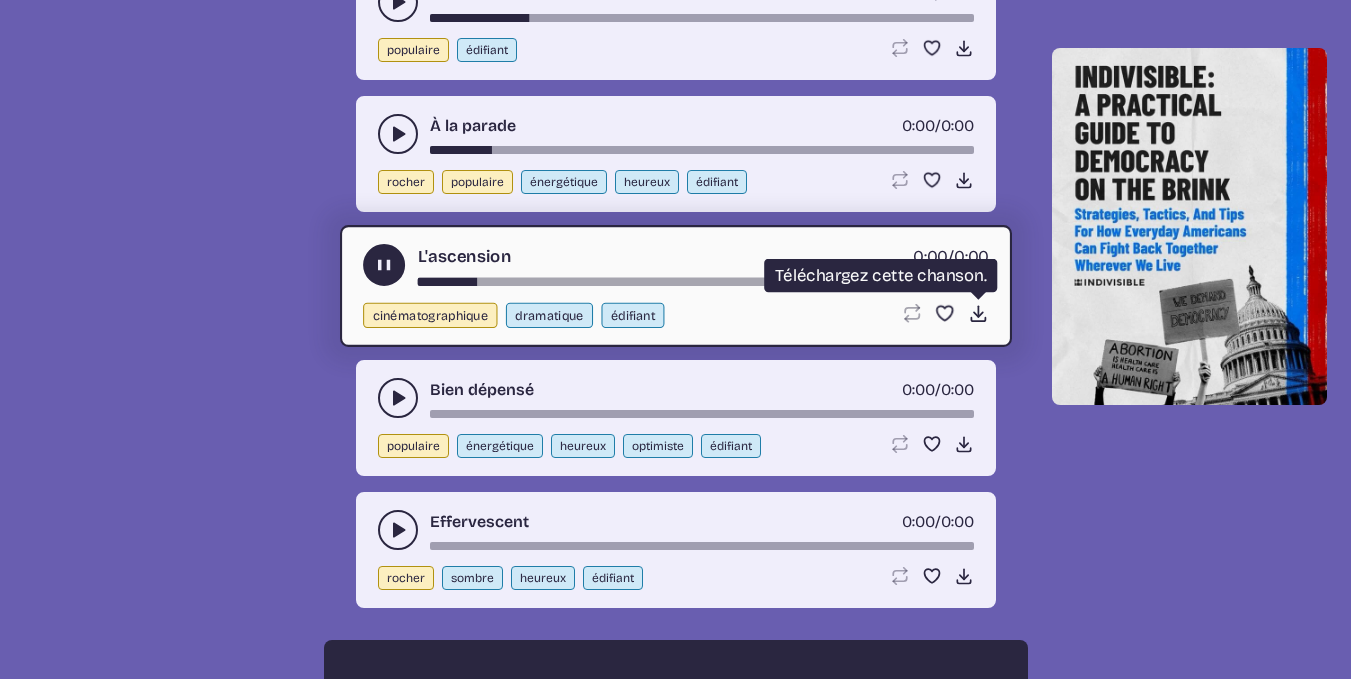 click on "Download song" 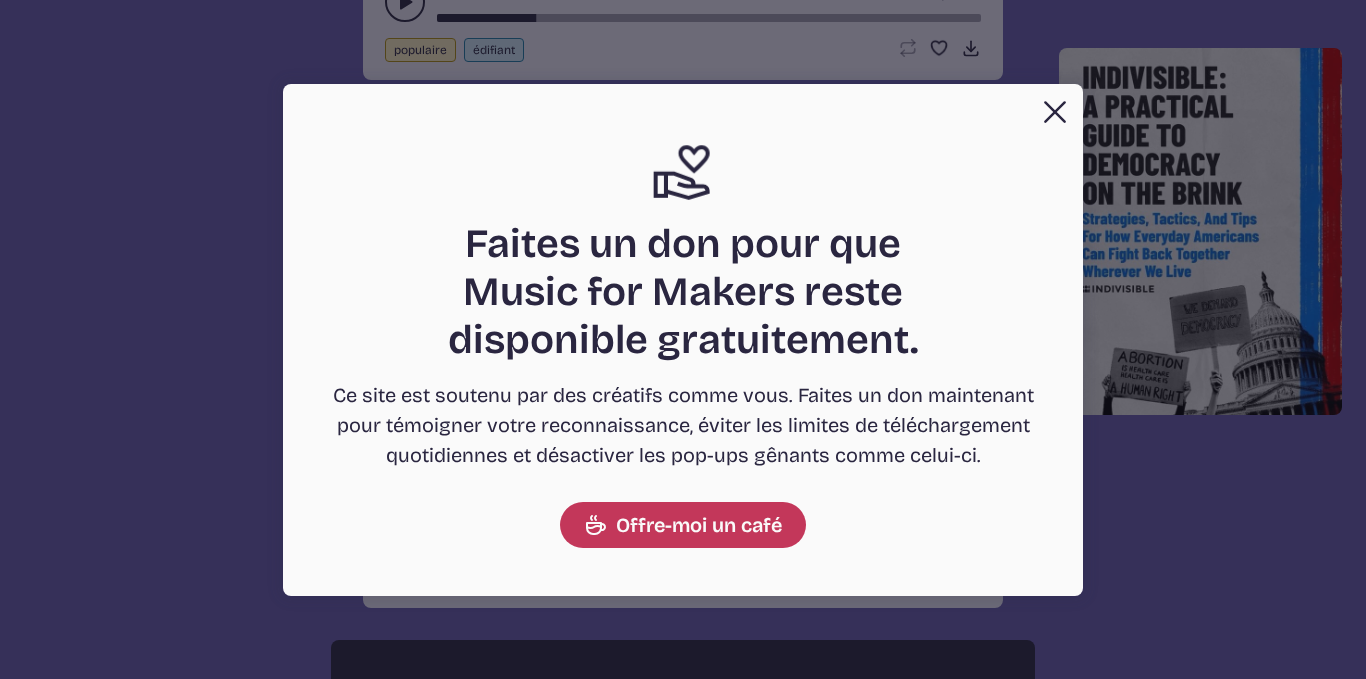 click on "Close" at bounding box center [1055, 112] 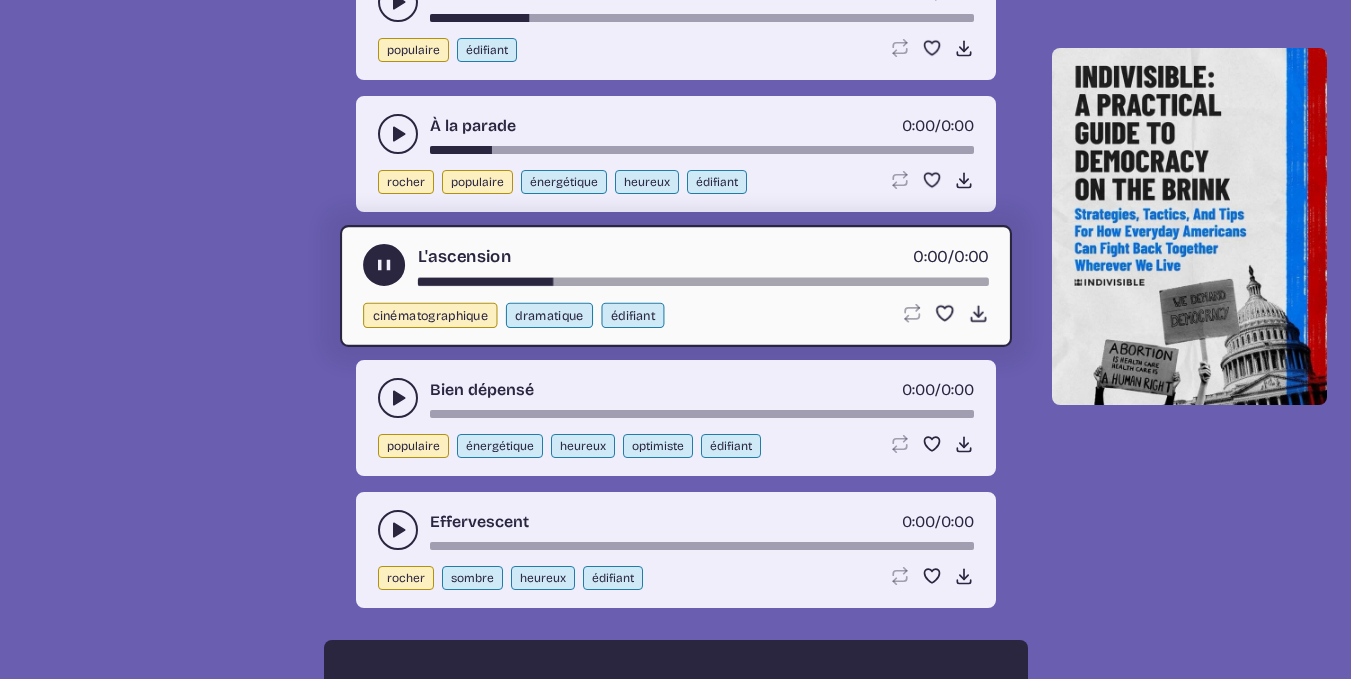 click 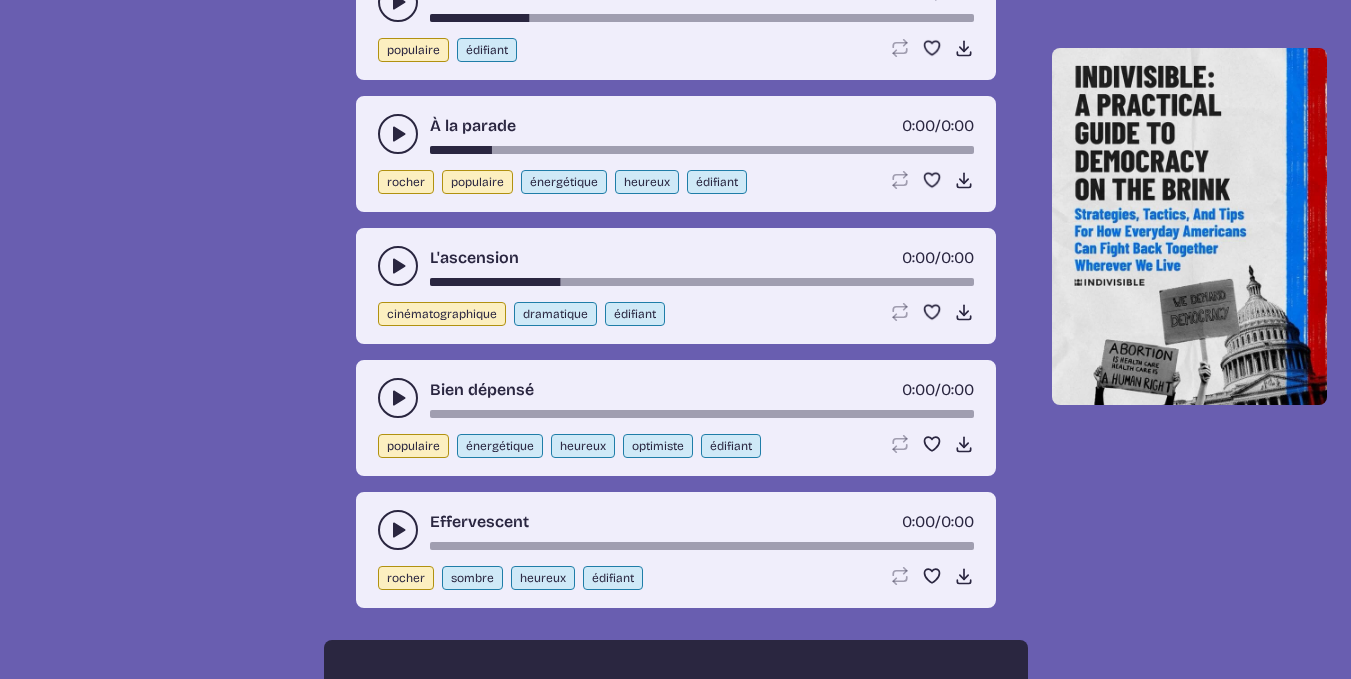 click at bounding box center [398, 398] 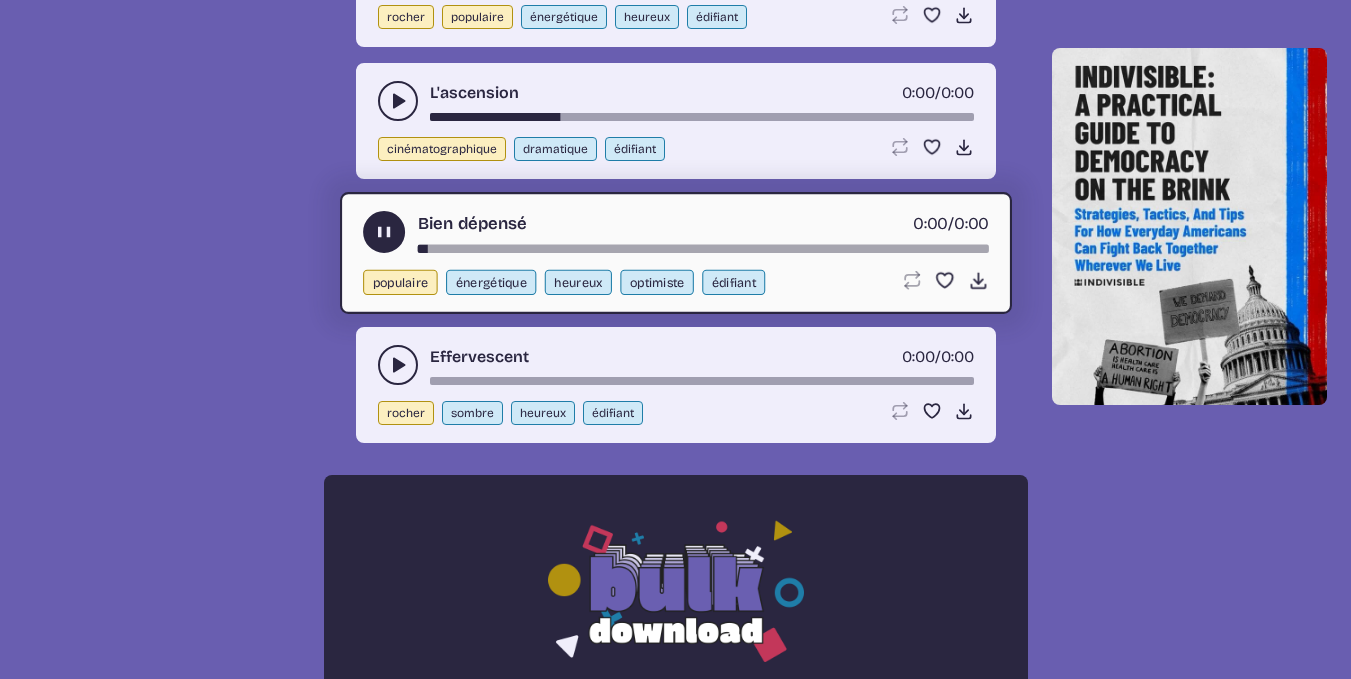 scroll, scrollTop: 1203, scrollLeft: 0, axis: vertical 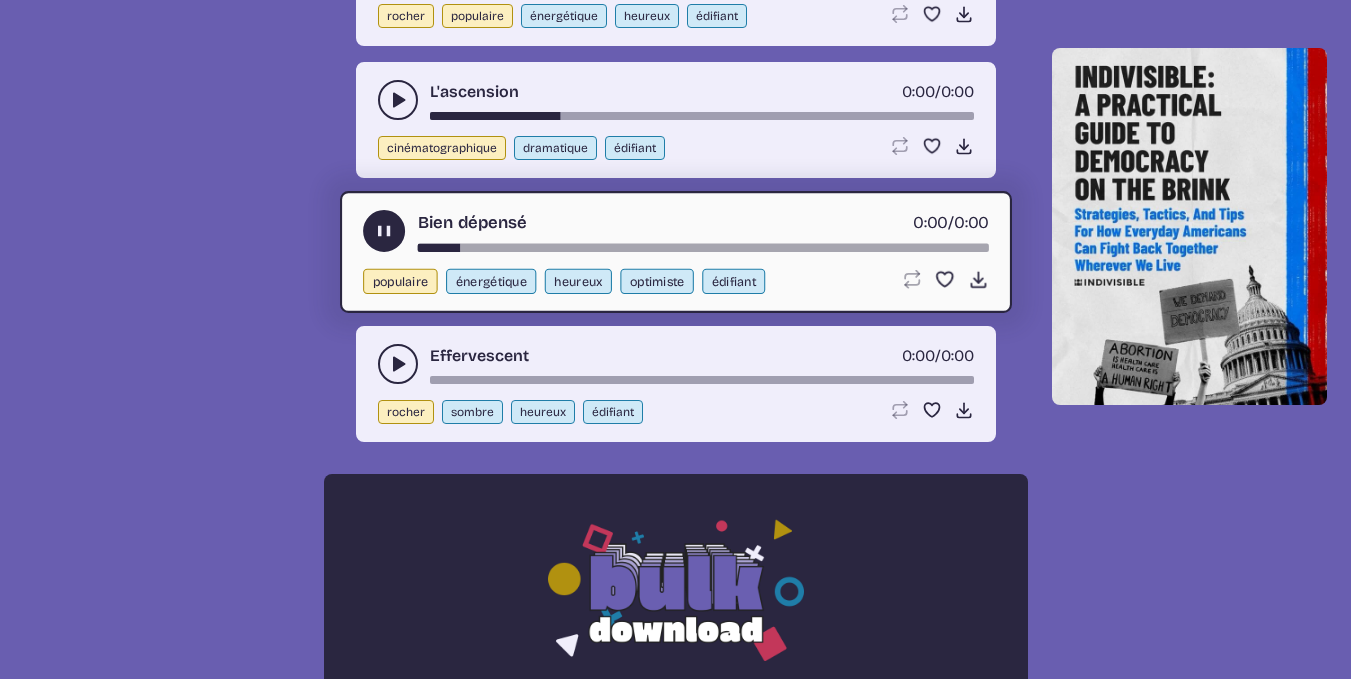 click 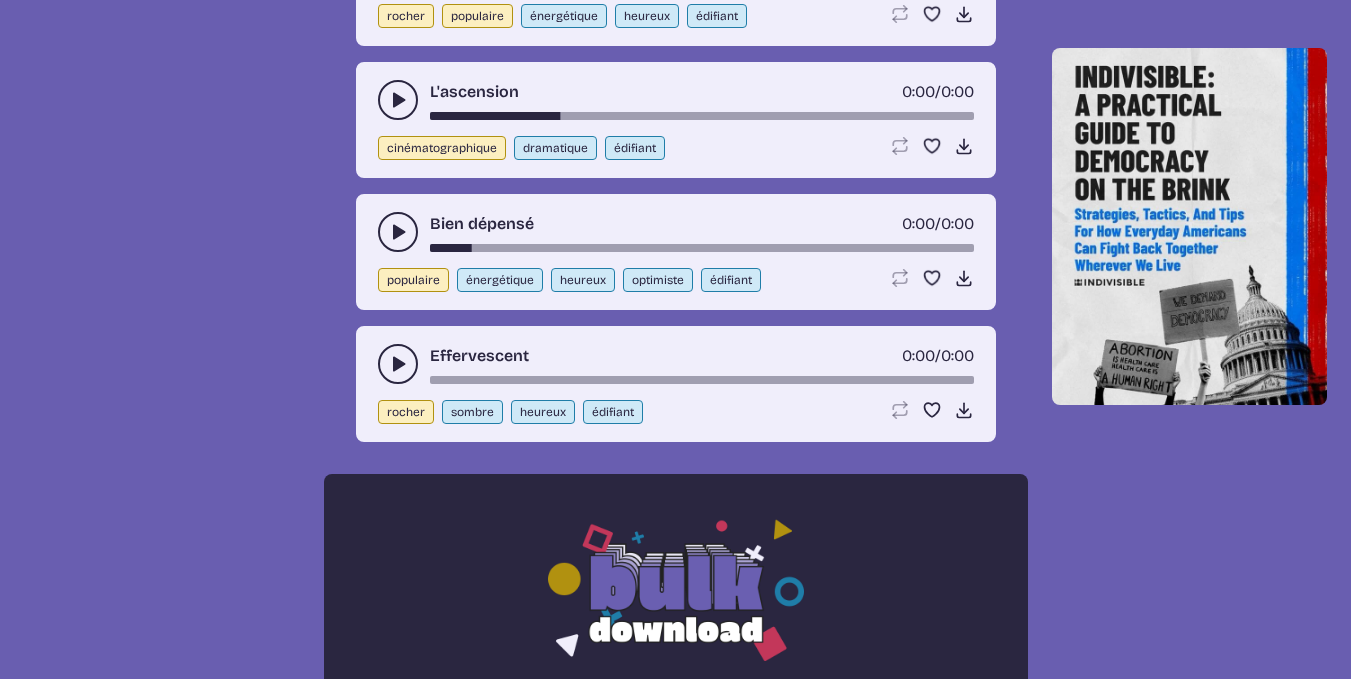 click at bounding box center (398, 364) 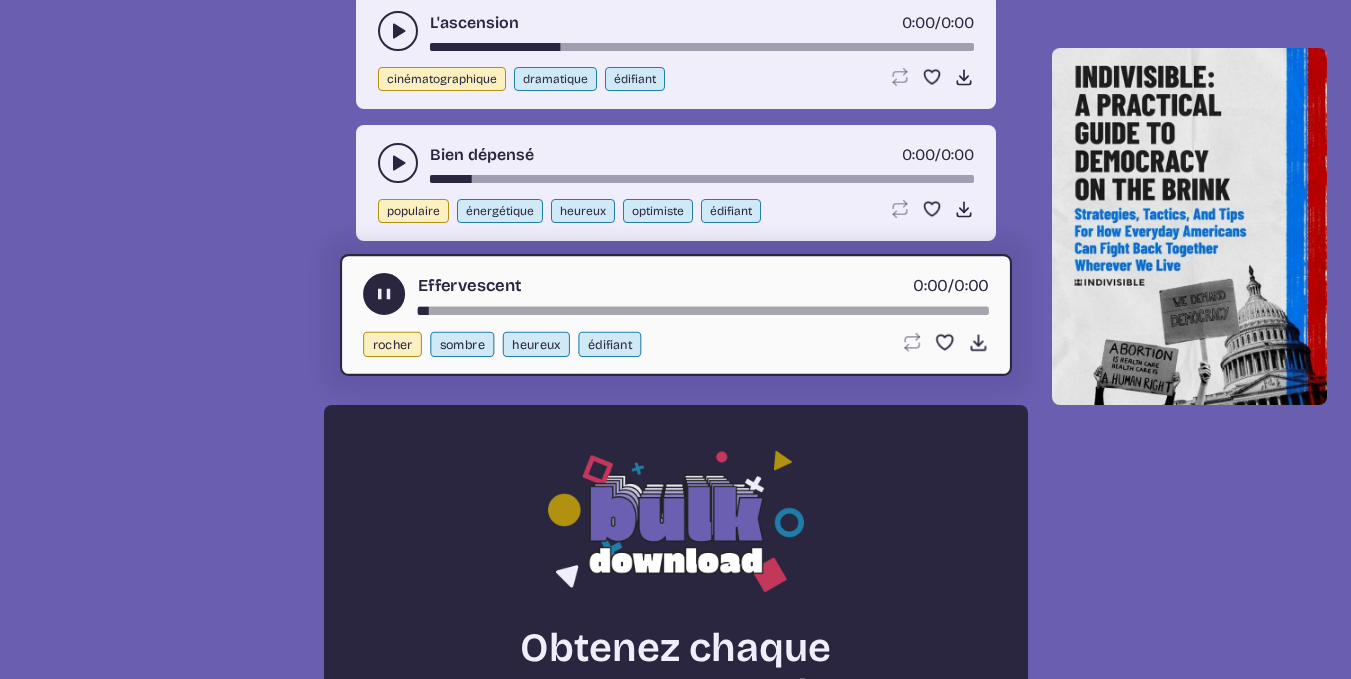 scroll, scrollTop: 1276, scrollLeft: 0, axis: vertical 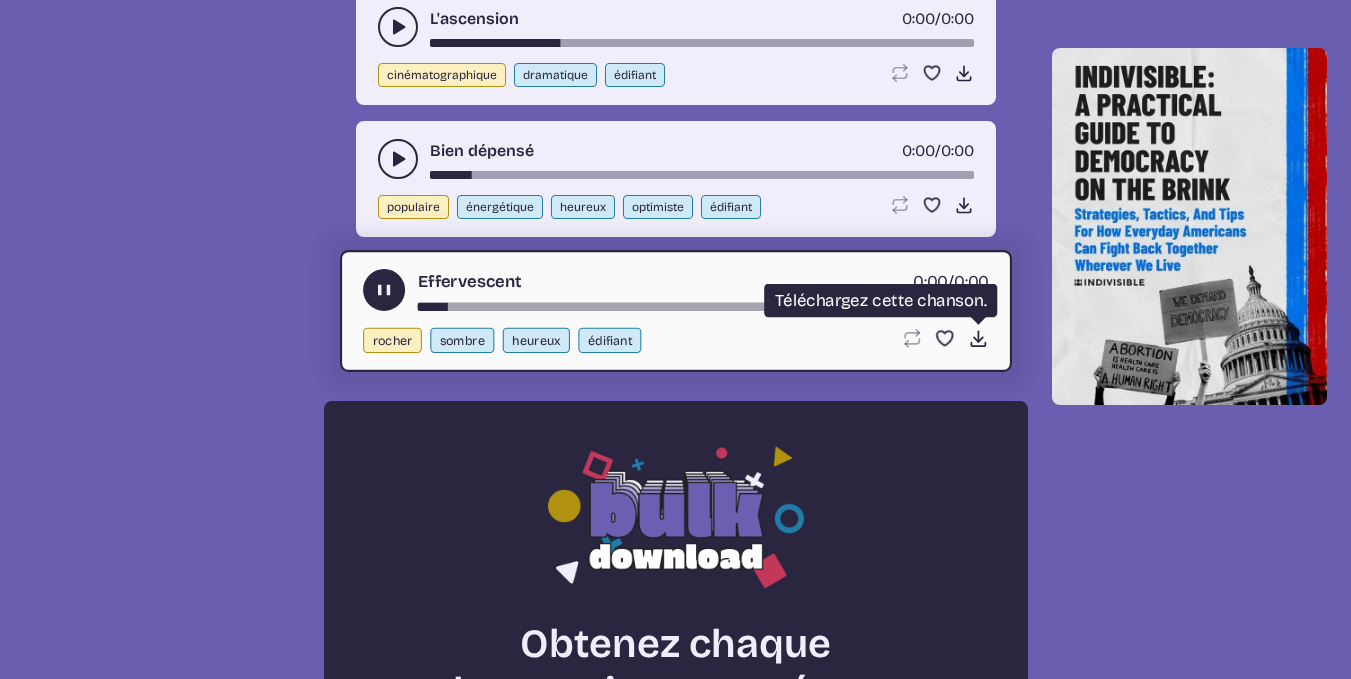 click on "Download song" 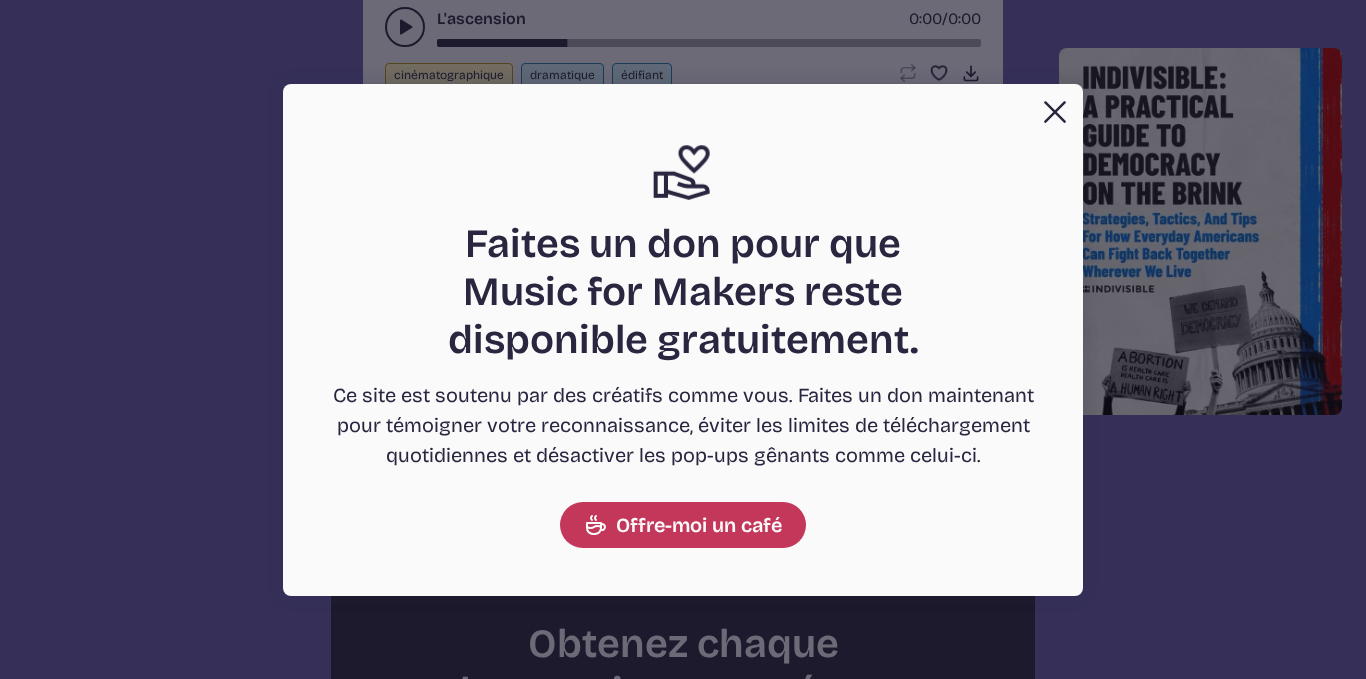 click on "Close   Support icon   Faites un don pour que Music for Makers reste disponible gratuitement.   Ce site est soutenu par des créatifs comme vous. Faites un don maintenant pour témoigner votre reconnaissance, éviter les limites de téléchargement quotidiennes et désactiver les pop-ups gênants comme celui-ci.
Offre-moi un café" at bounding box center [683, 339] 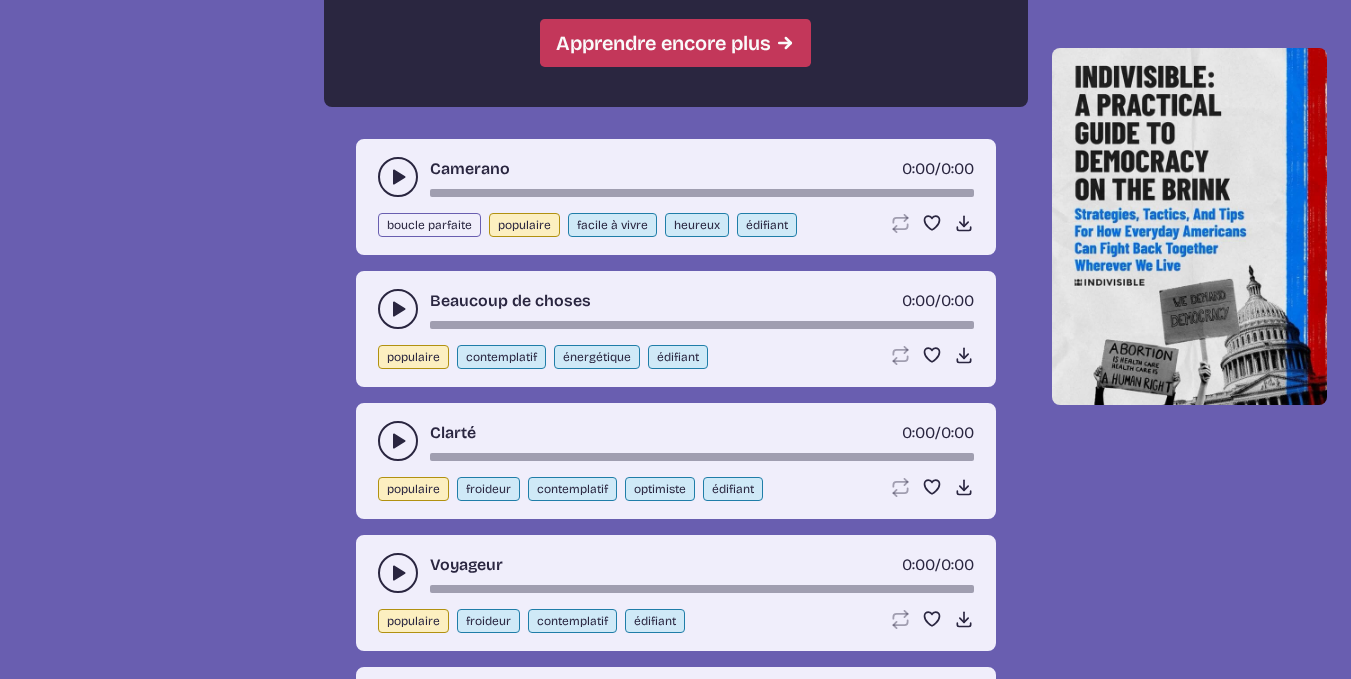 scroll, scrollTop: 2108, scrollLeft: 0, axis: vertical 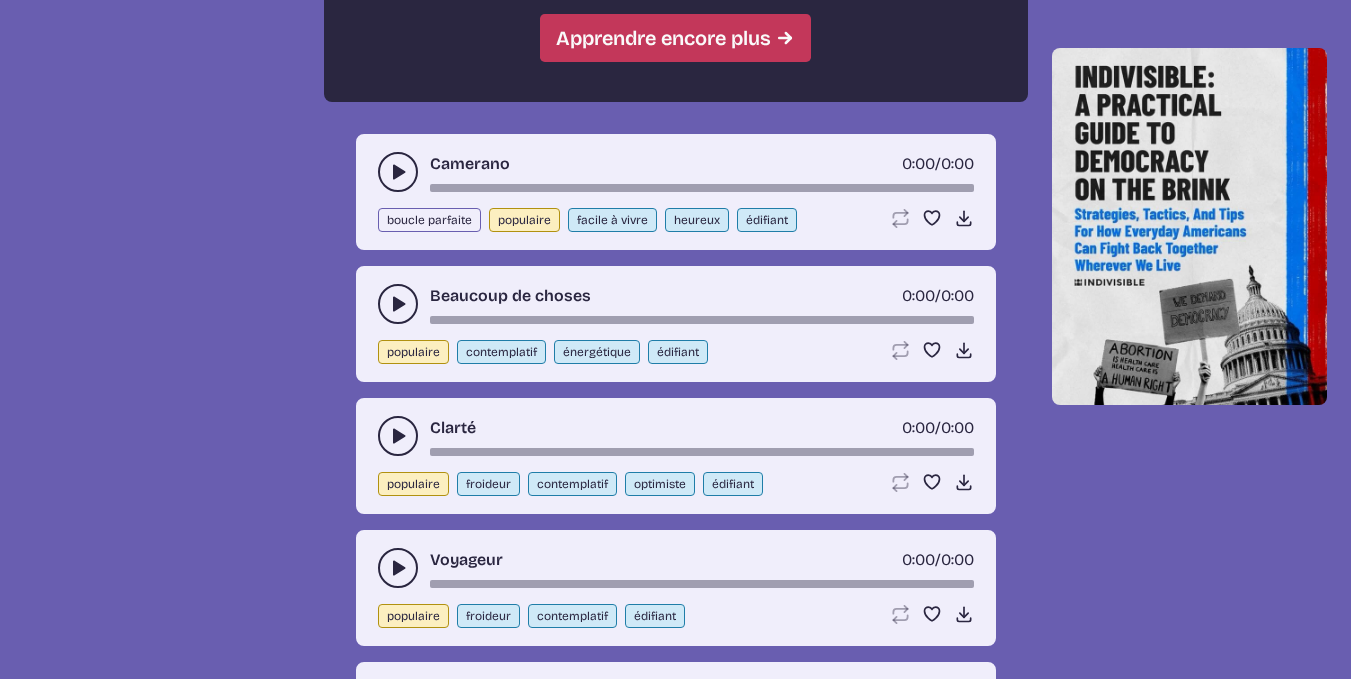 click 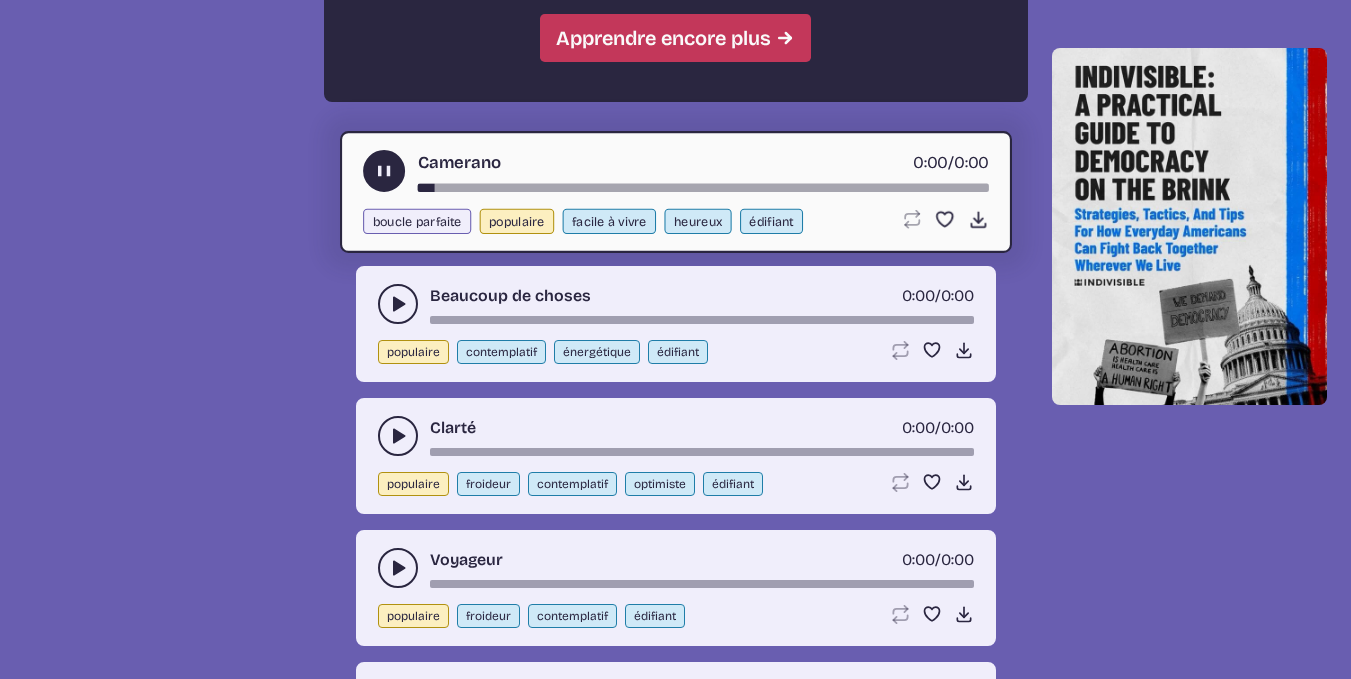 click 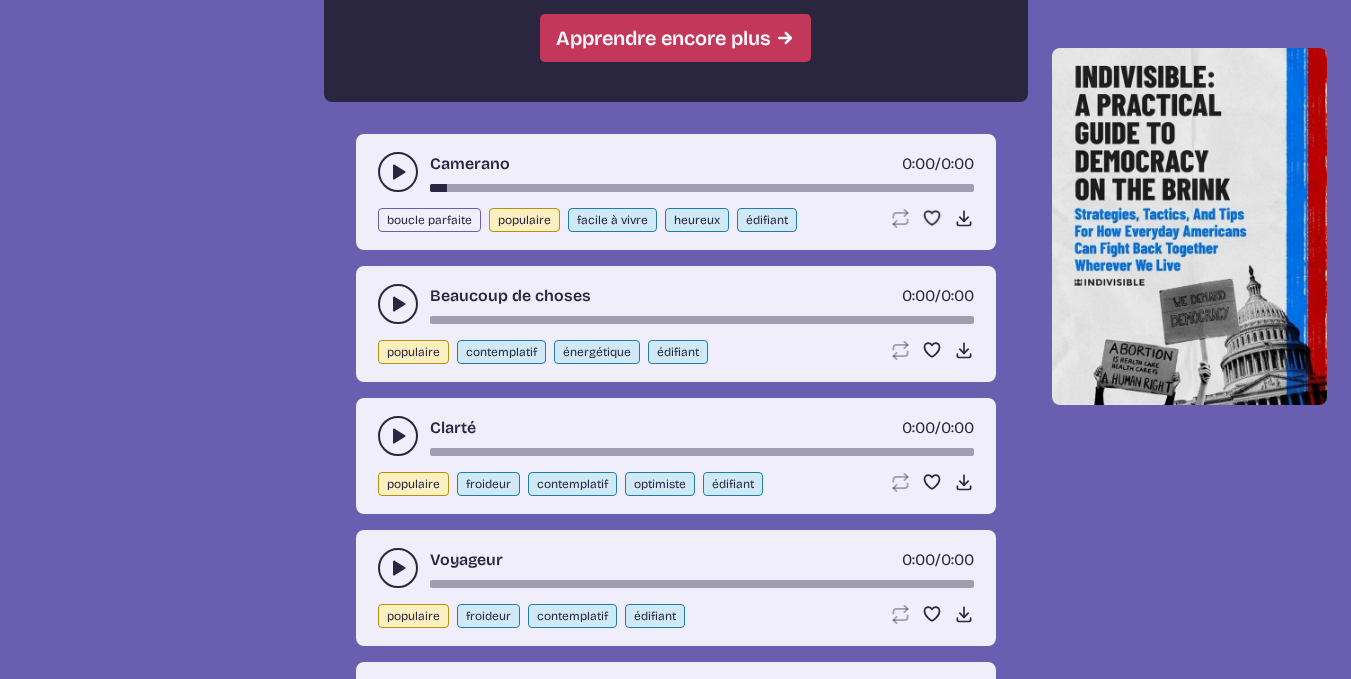 click at bounding box center (398, 172) 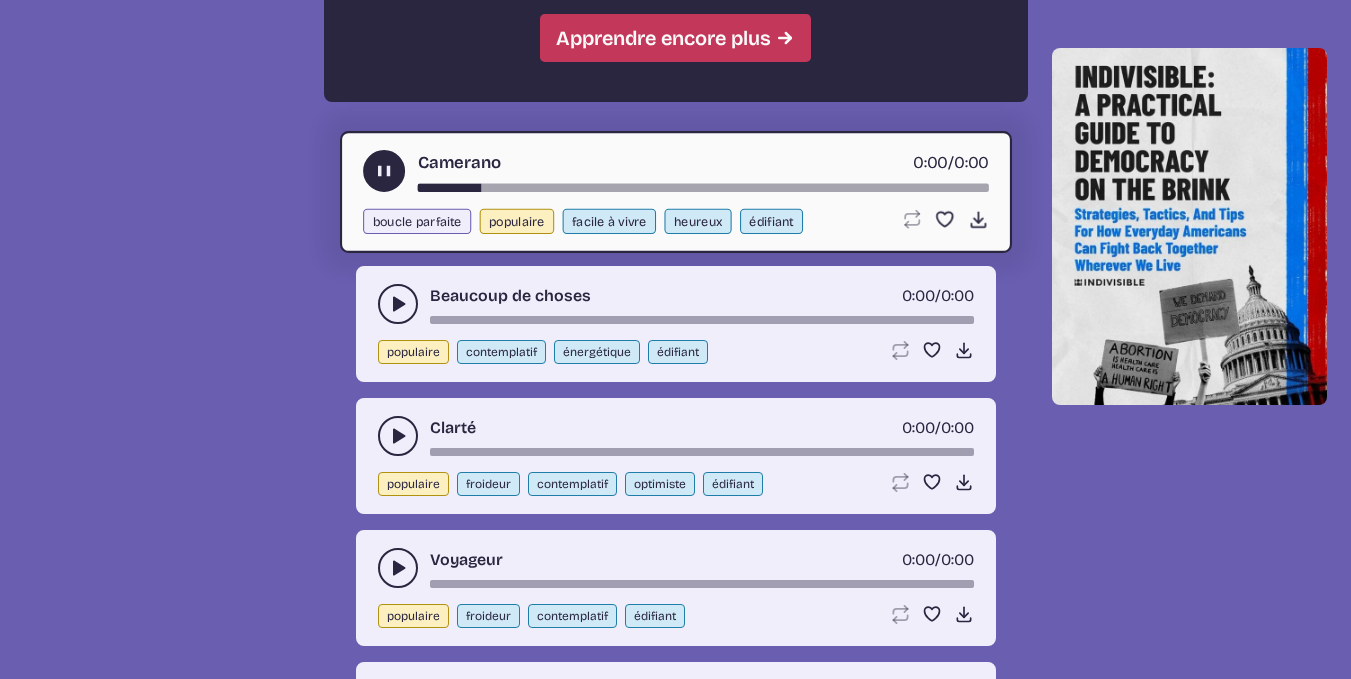 click 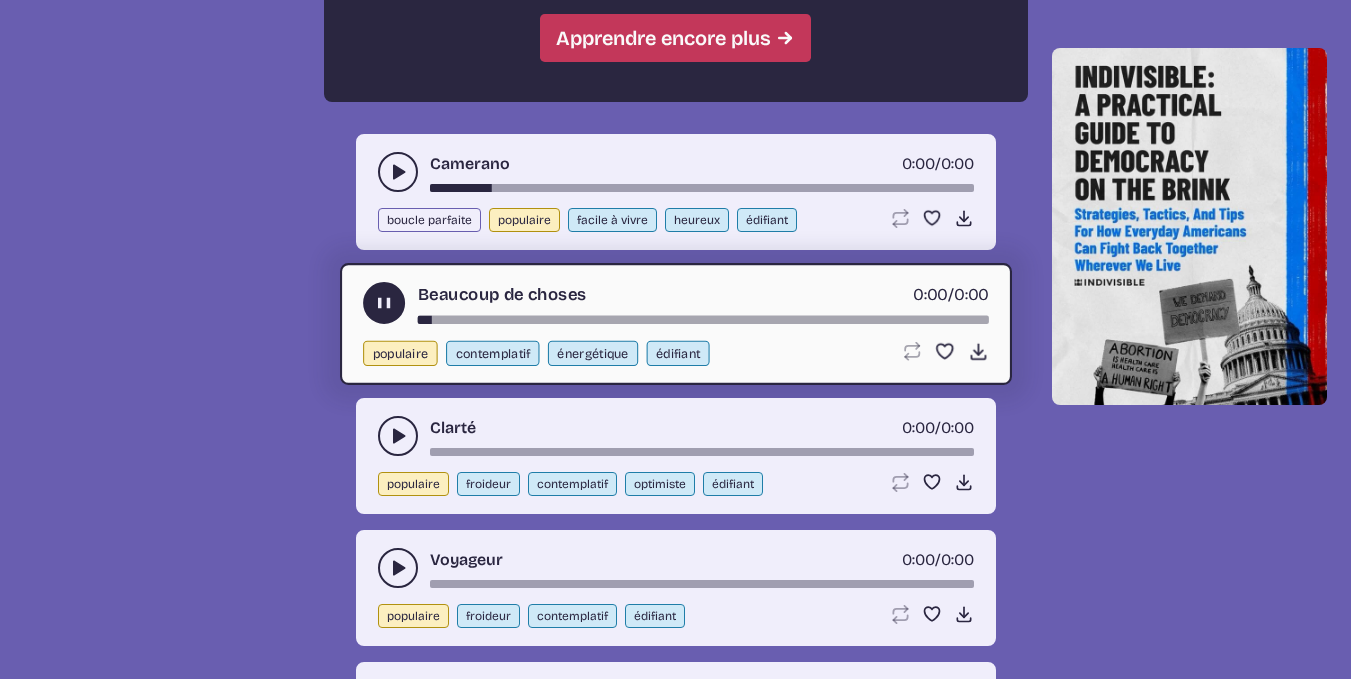 click 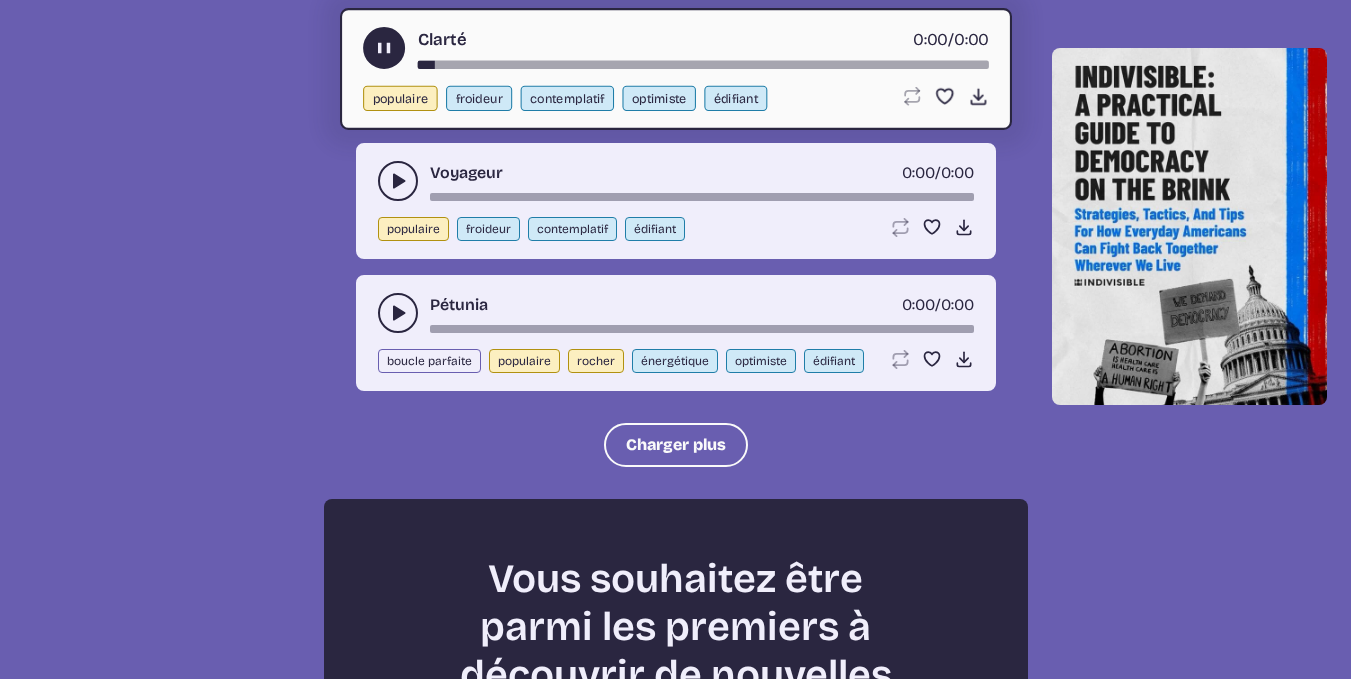 scroll, scrollTop: 2497, scrollLeft: 0, axis: vertical 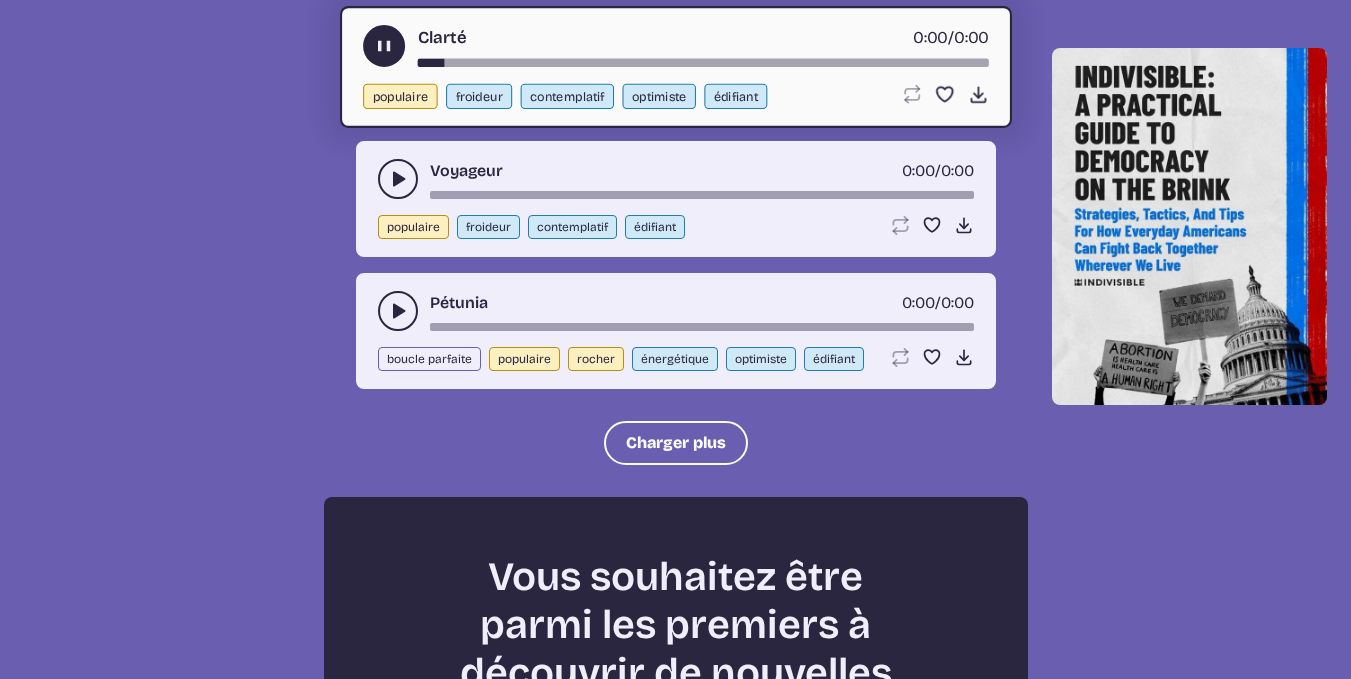 click 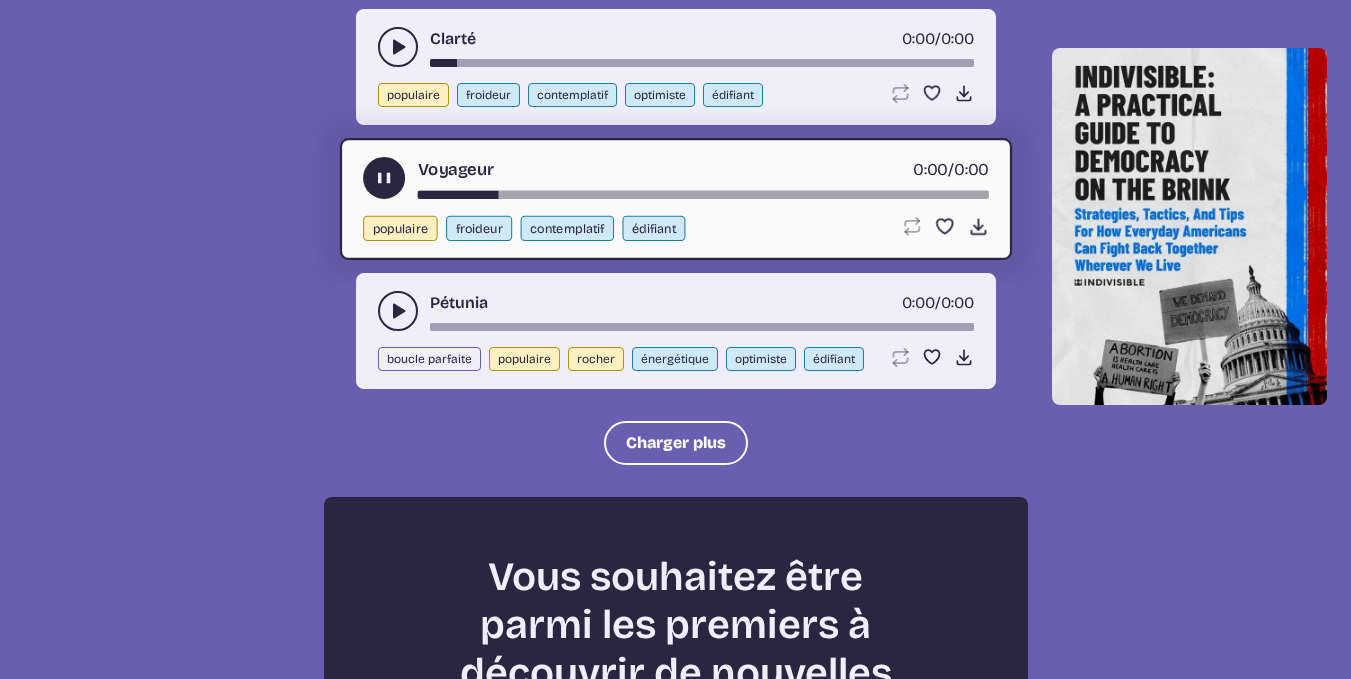 click at bounding box center [398, 311] 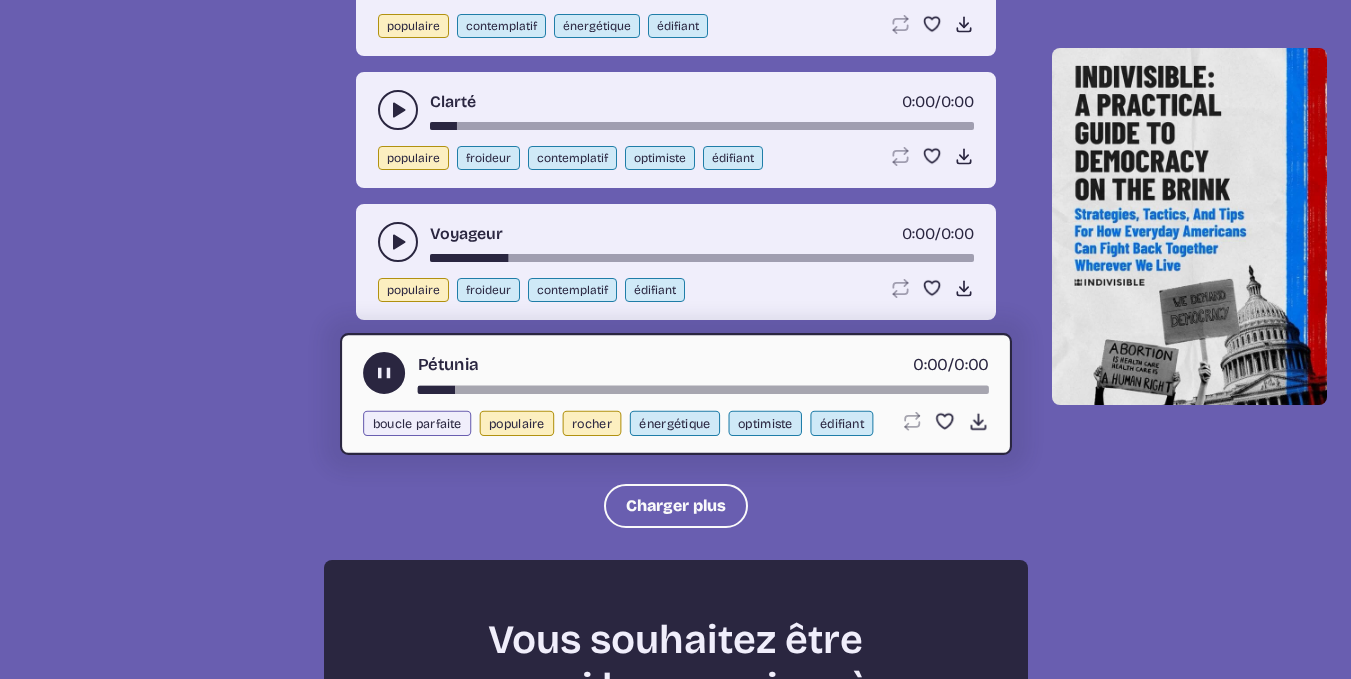 scroll, scrollTop: 2433, scrollLeft: 0, axis: vertical 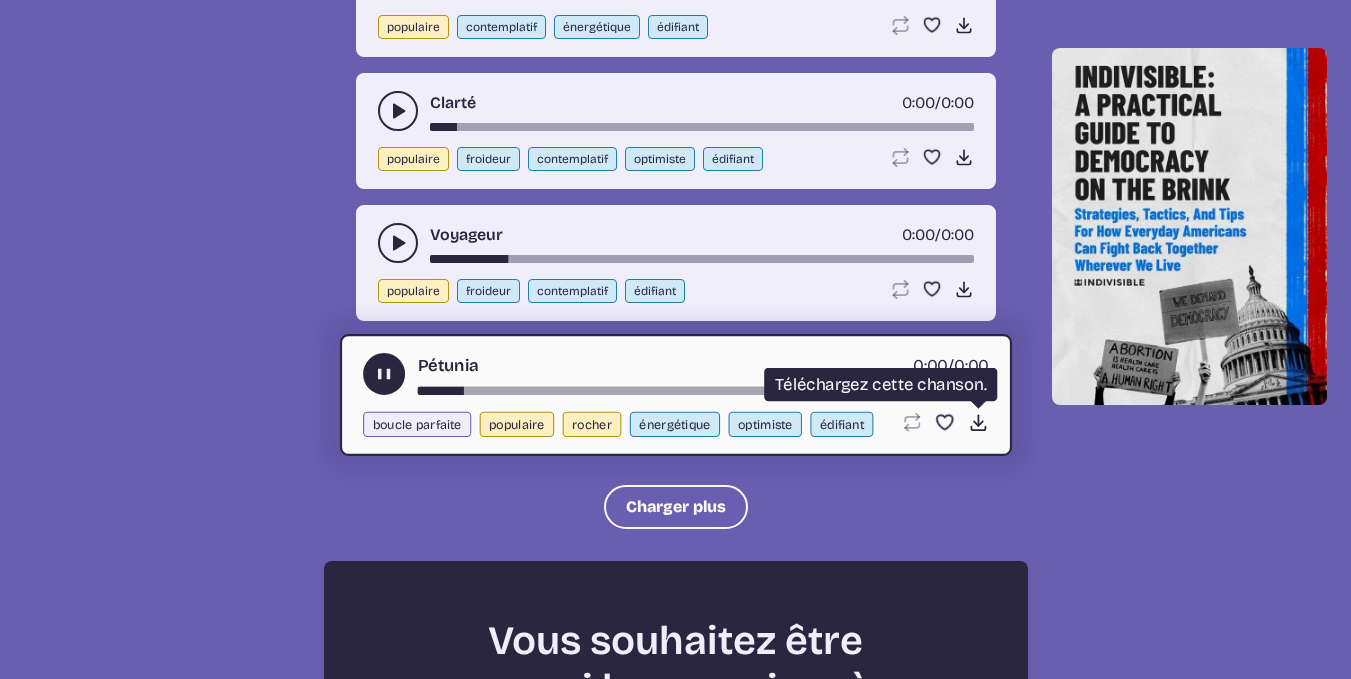 click on "Download song" 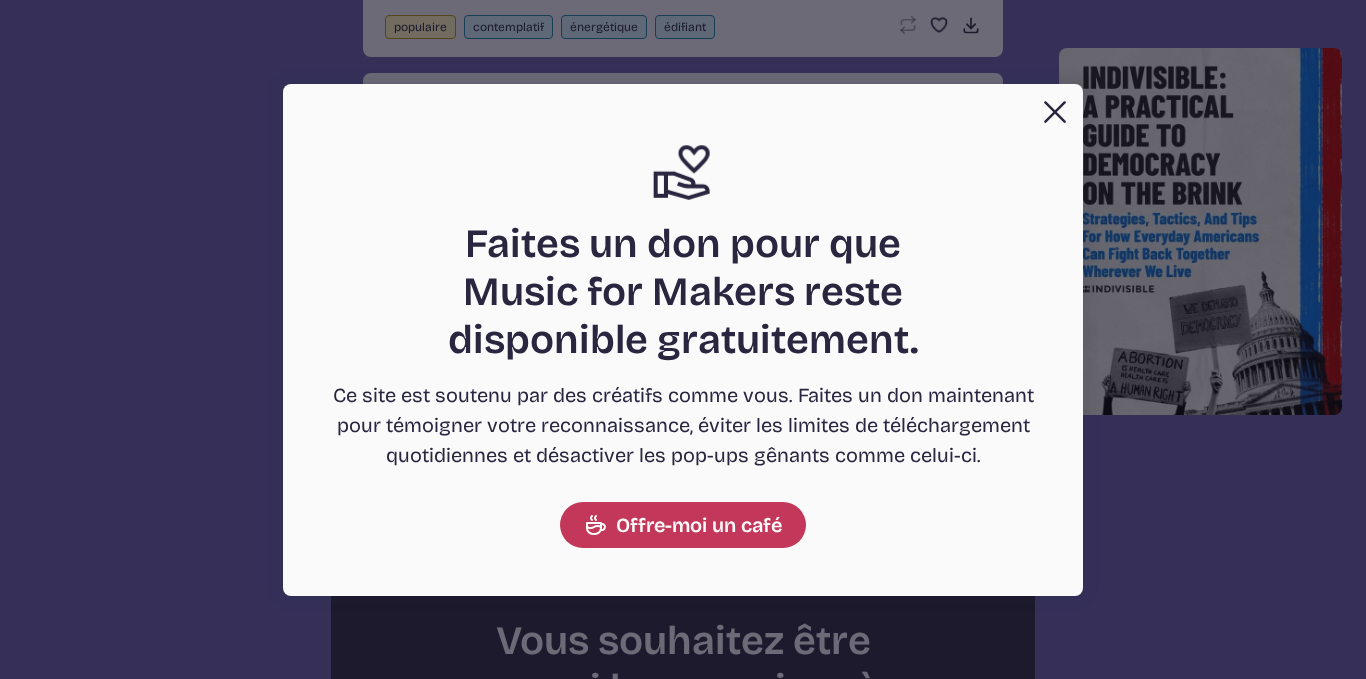 click on "Close   Support icon   Faites un don pour que Music for Makers reste disponible gratuitement.   Ce site est soutenu par des créatifs comme vous. Faites un don maintenant pour témoigner votre reconnaissance, éviter les limites de téléchargement quotidiennes et désactiver les pop-ups gênants comme celui-ci.
Offre-moi un café" at bounding box center (683, 340) 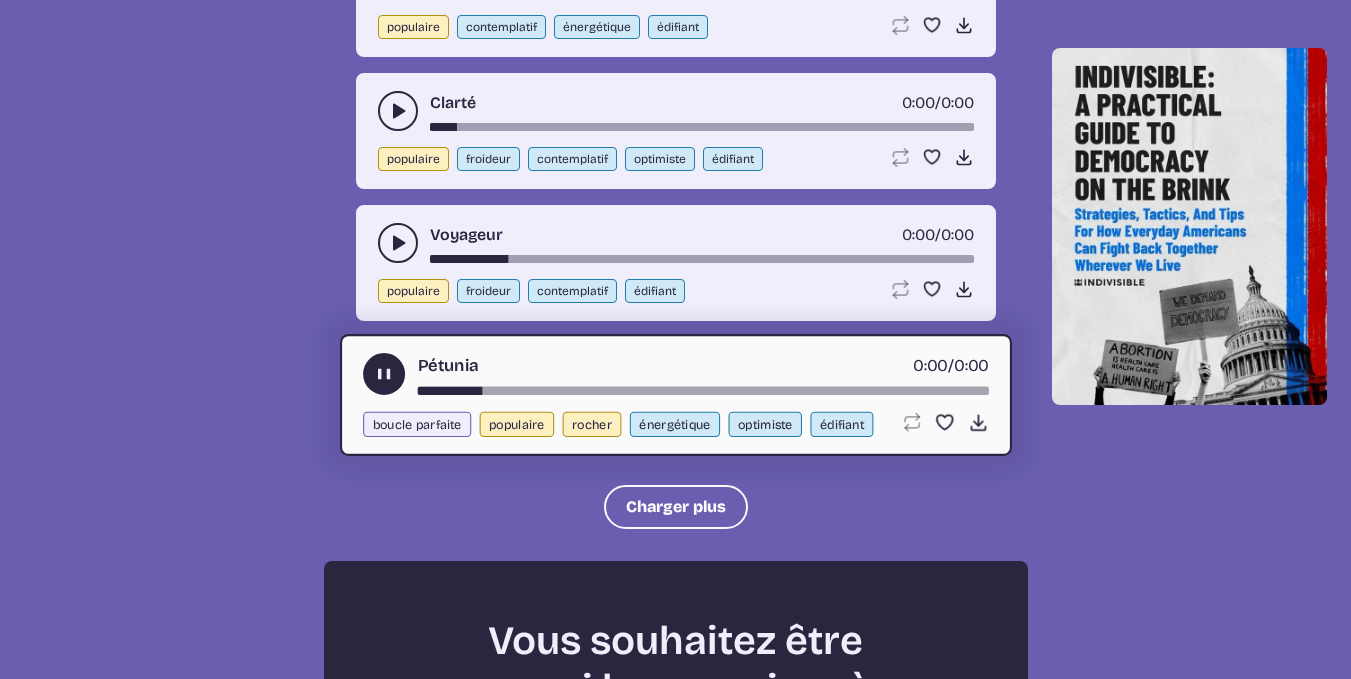 click 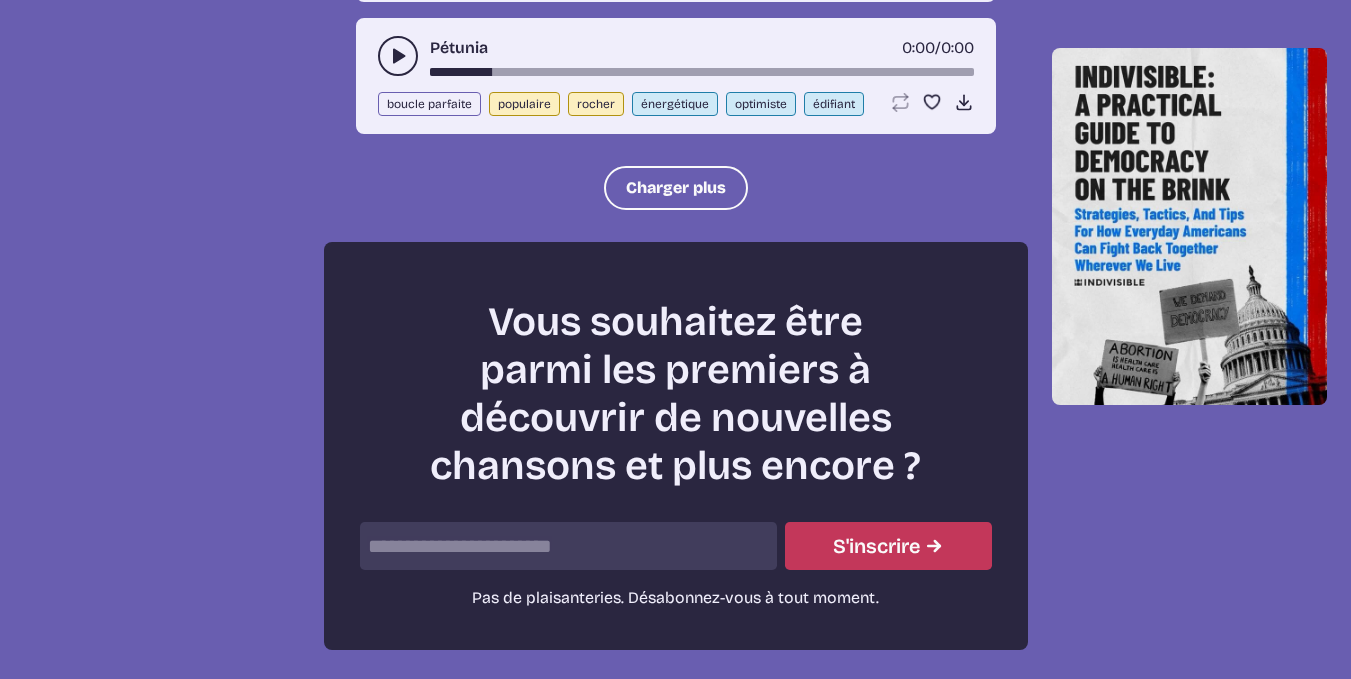 scroll, scrollTop: 2751, scrollLeft: 0, axis: vertical 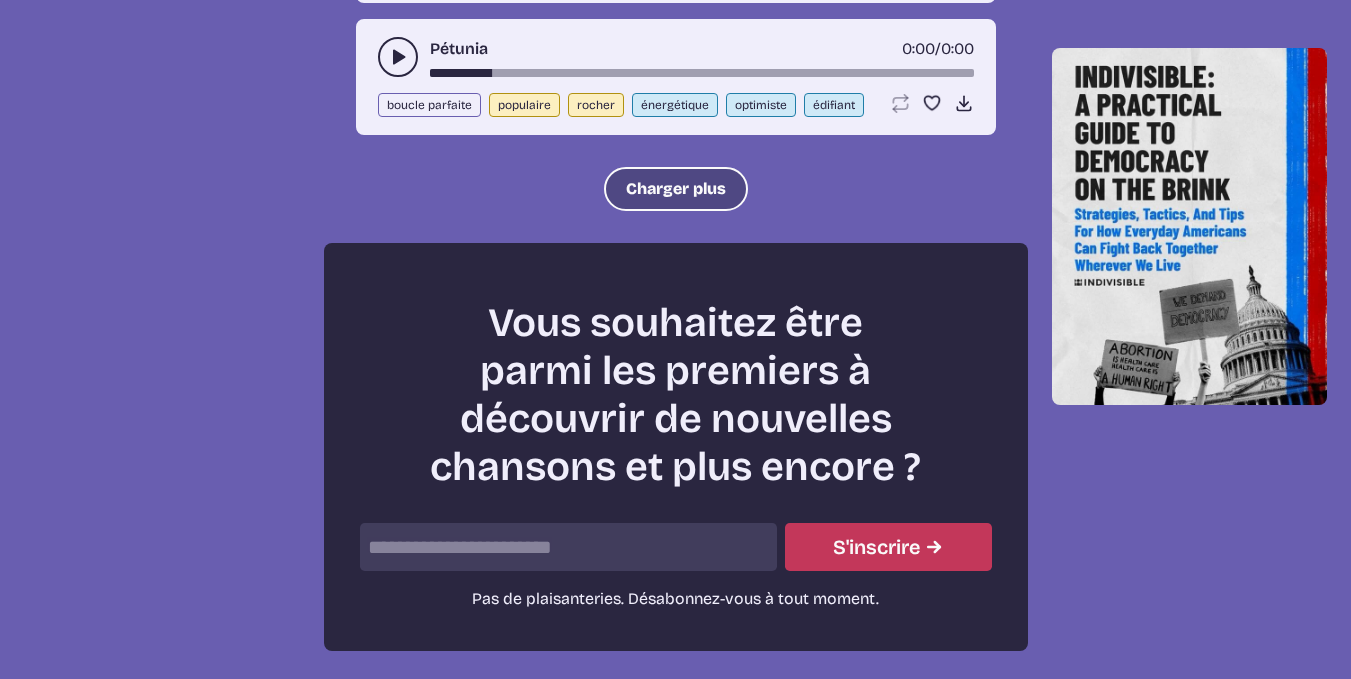 click on "Charger plus" at bounding box center (676, 189) 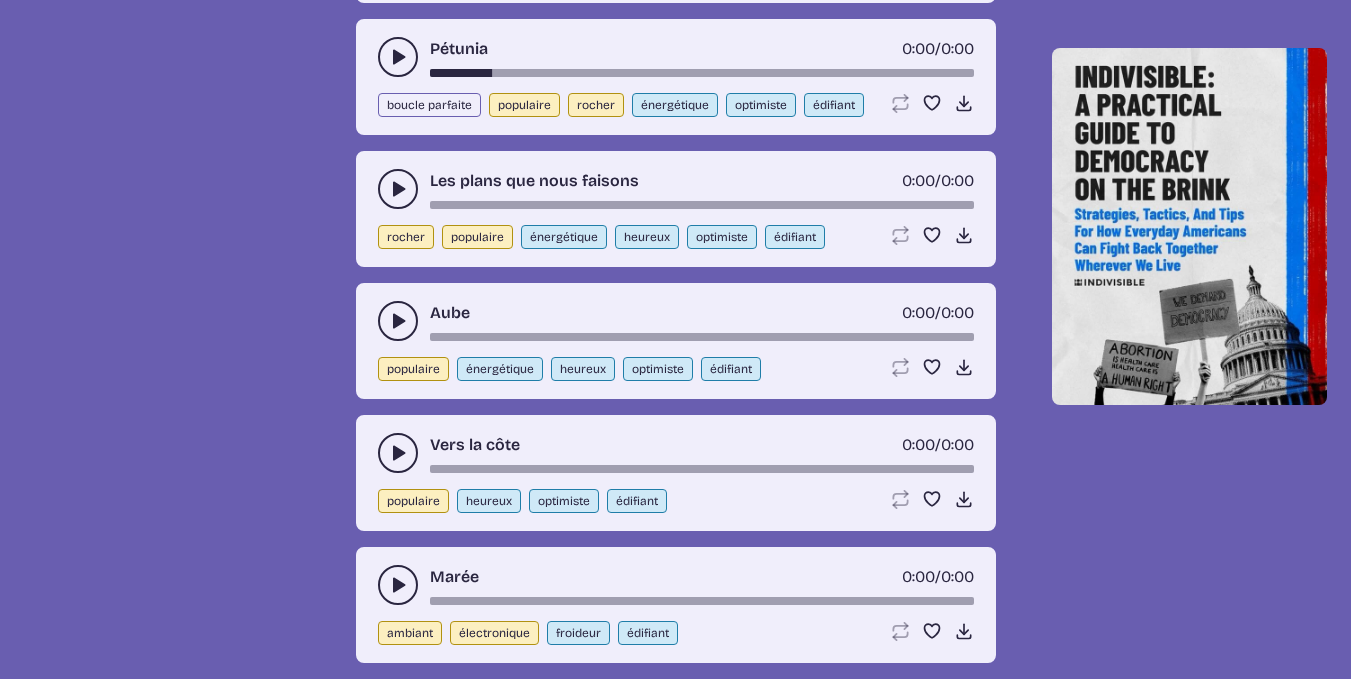 click 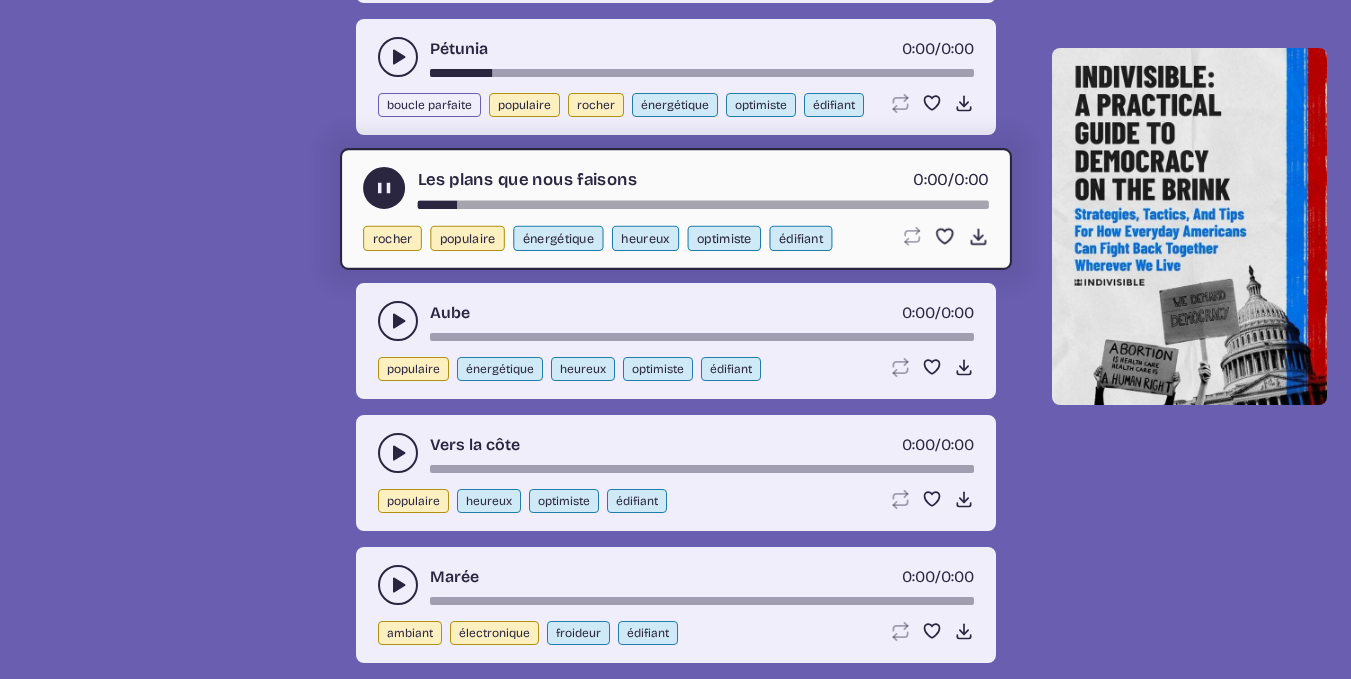 click 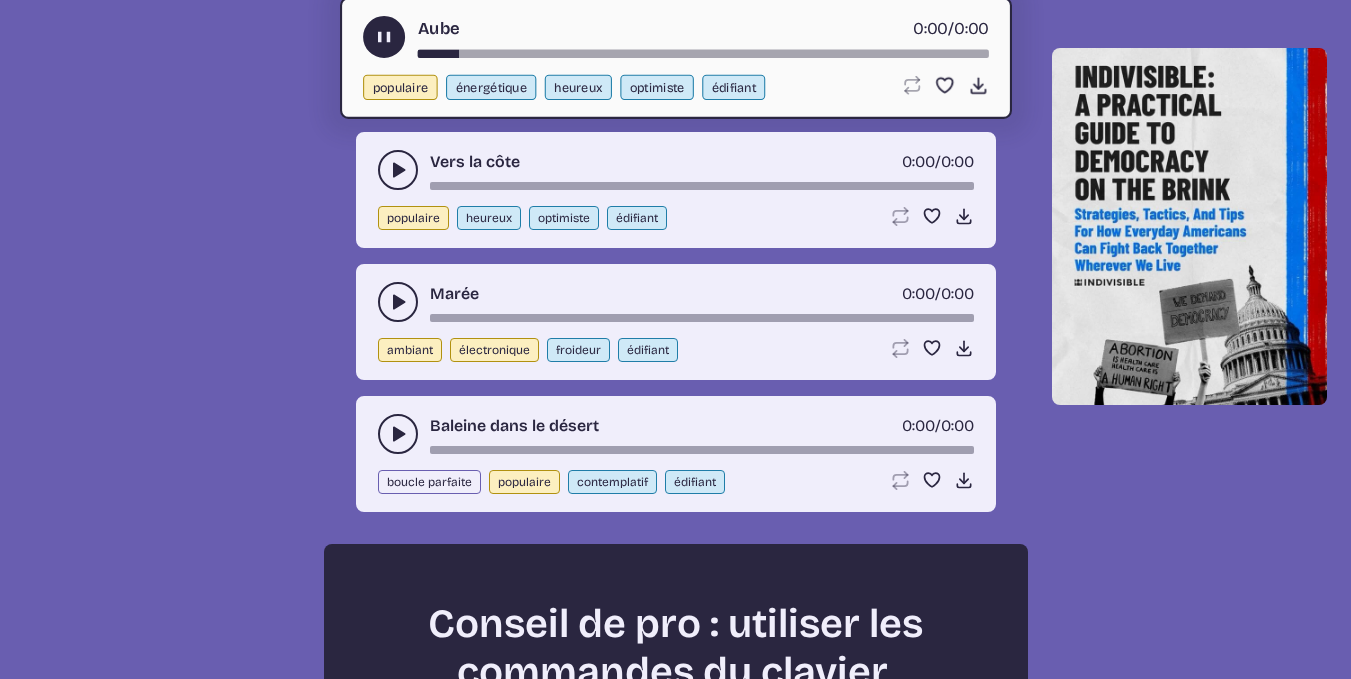 scroll, scrollTop: 3035, scrollLeft: 0, axis: vertical 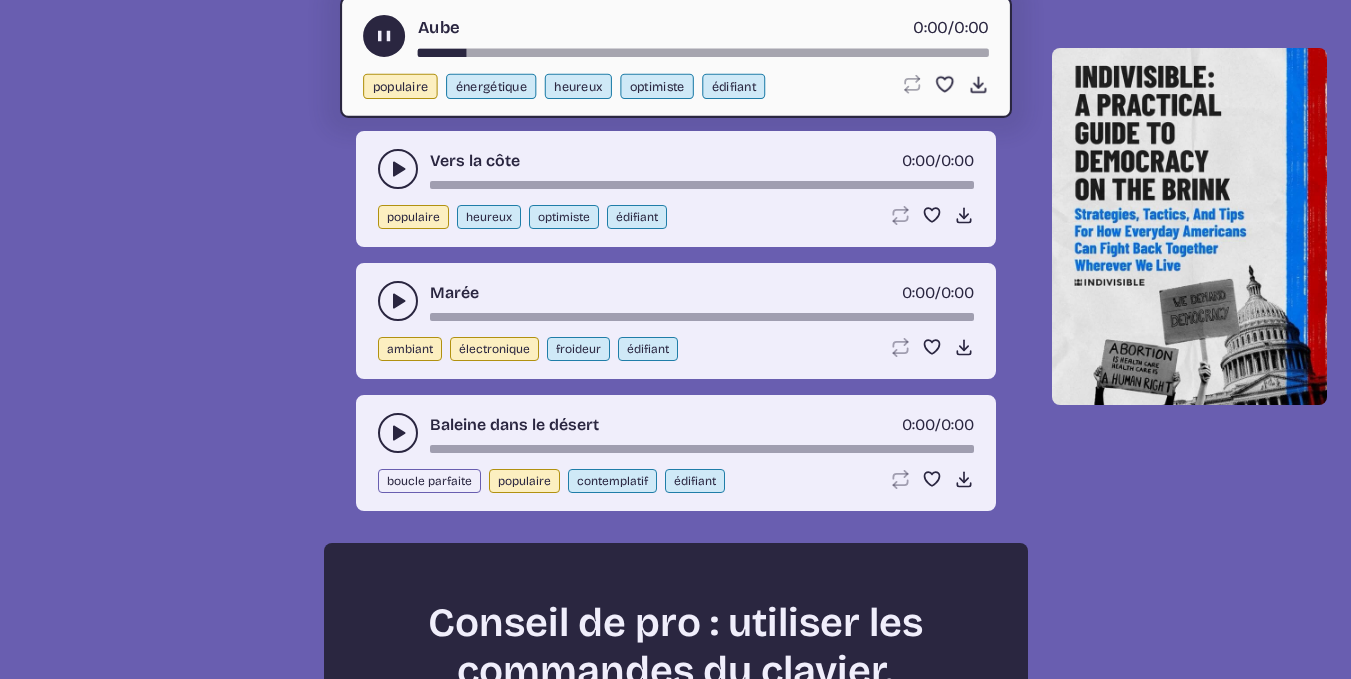 click at bounding box center (398, 169) 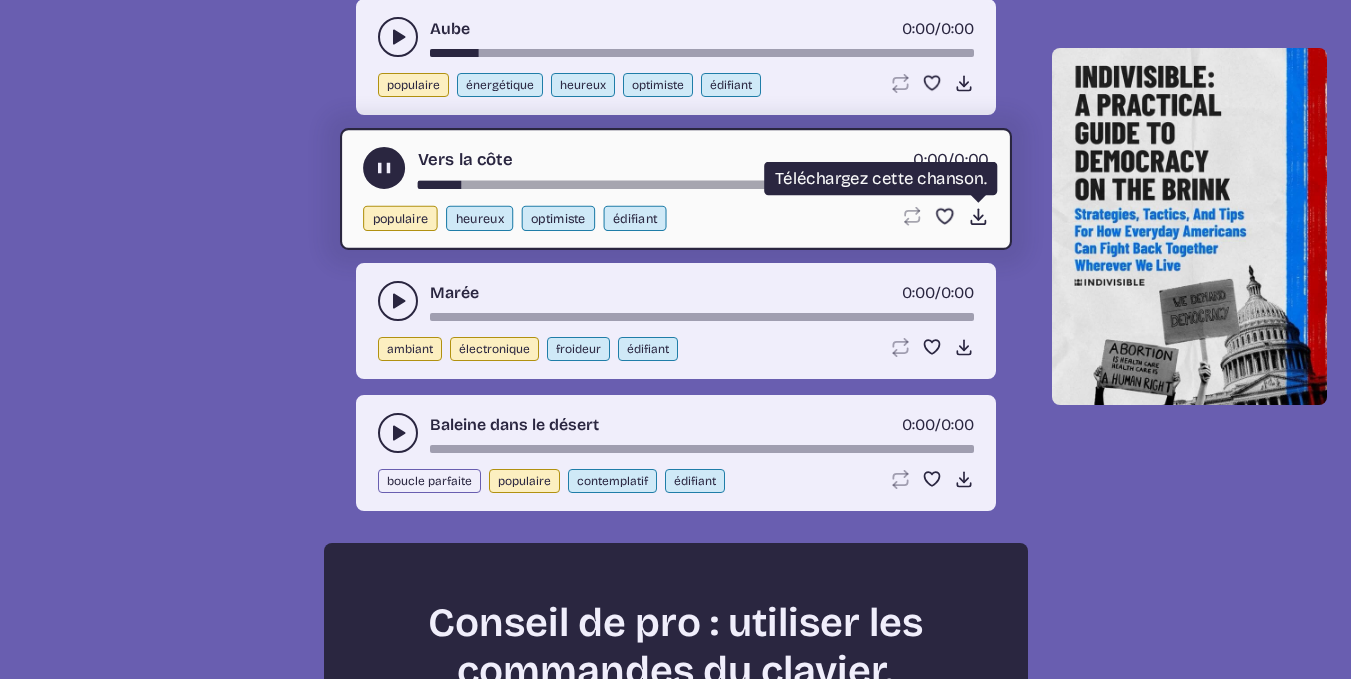 click on "Download song" 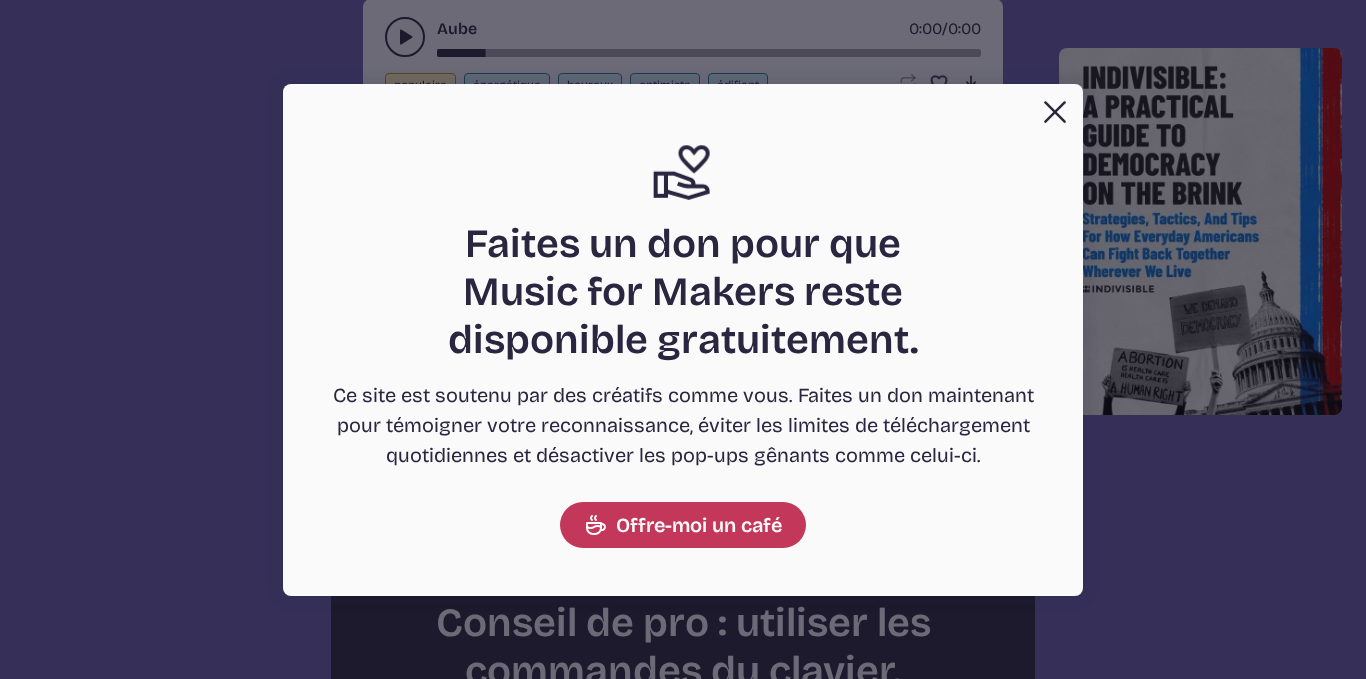 click on "Close   Support icon   Faites un don pour que Music for Makers reste disponible gratuitement.   Ce site est soutenu par des créatifs comme vous. Faites un don maintenant pour témoigner votre reconnaissance, éviter les limites de téléchargement quotidiennes et désactiver les pop-ups gênants comme celui-ci.
Offre-moi un café" at bounding box center (683, 340) 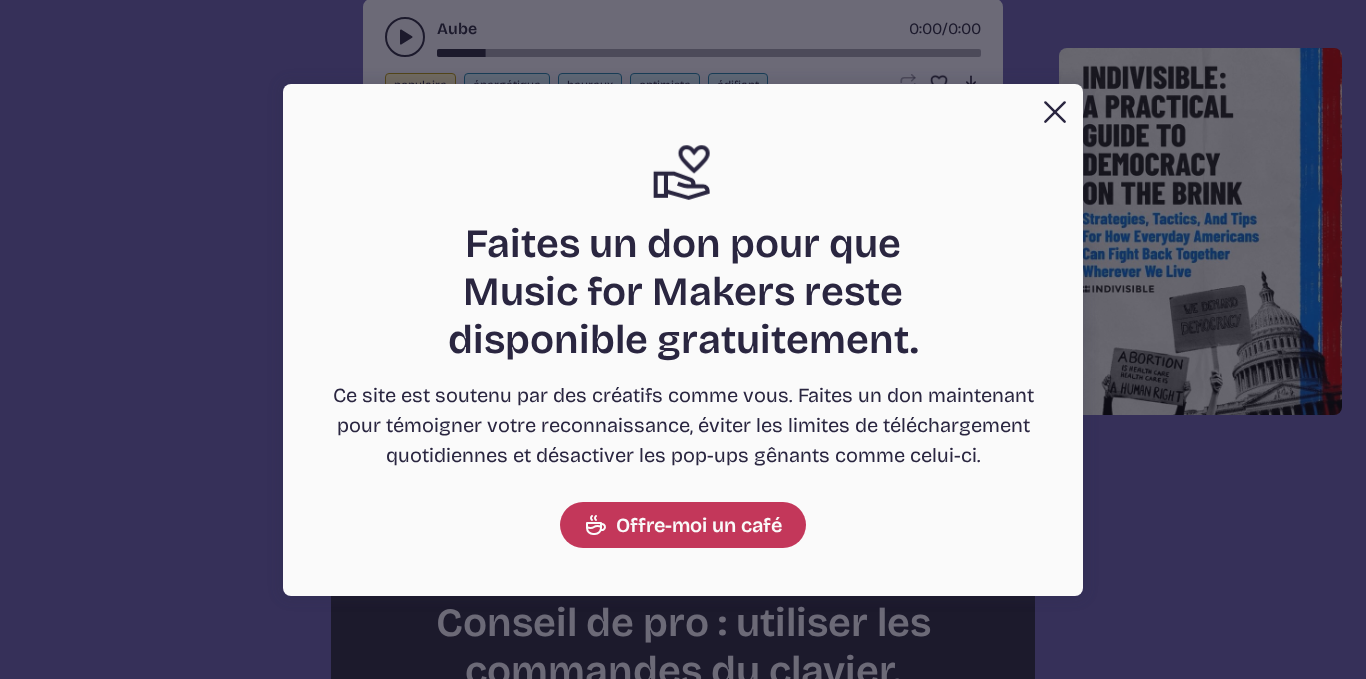 click on "Close" at bounding box center (1055, 112) 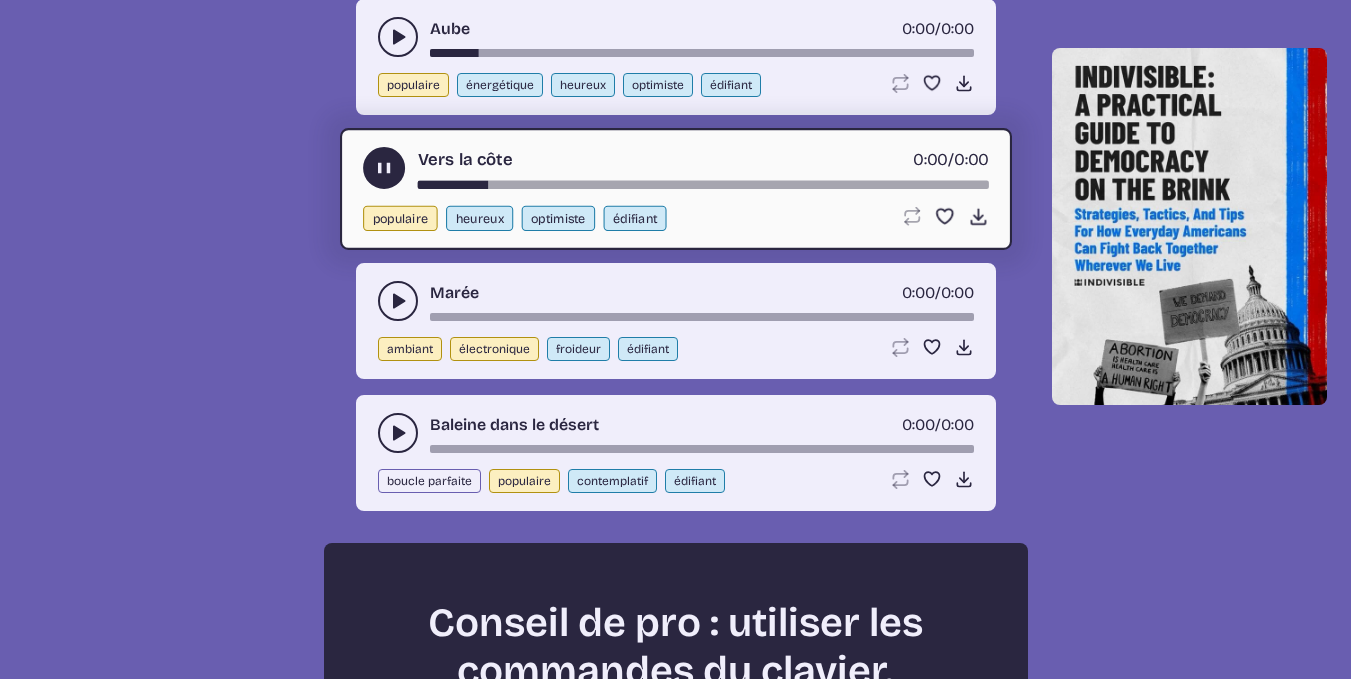 click 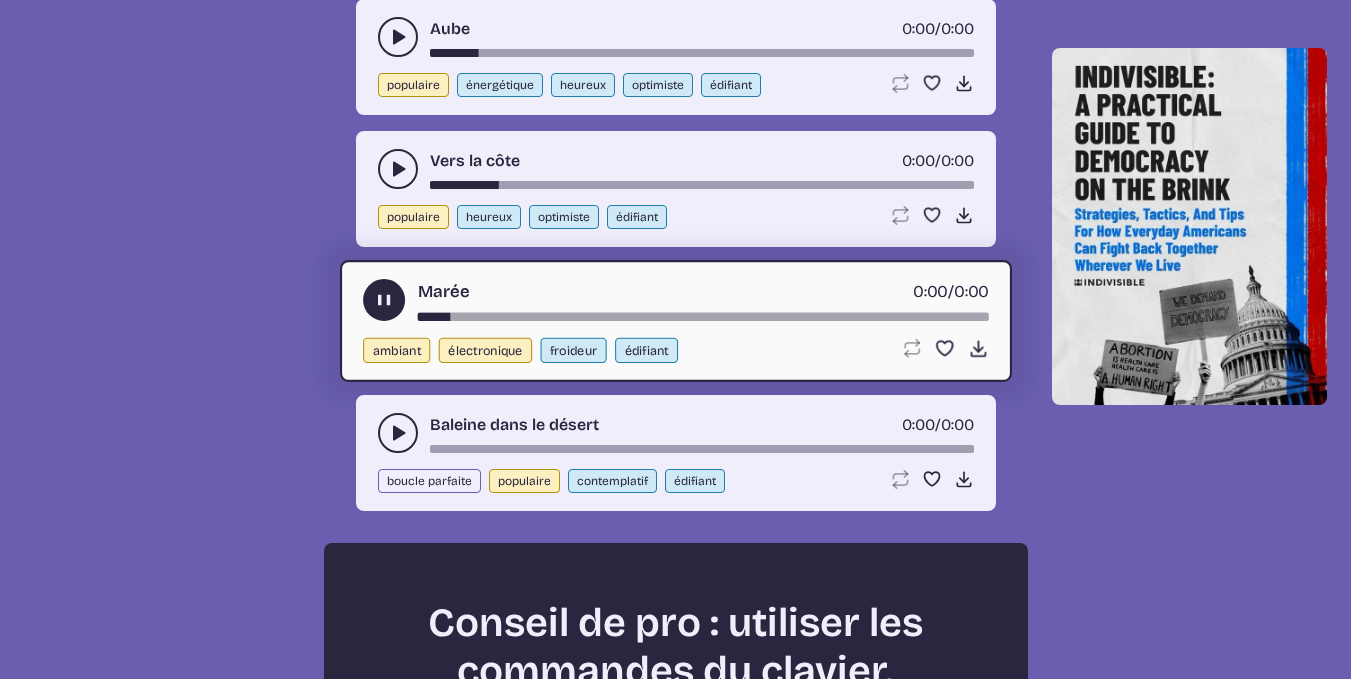 click 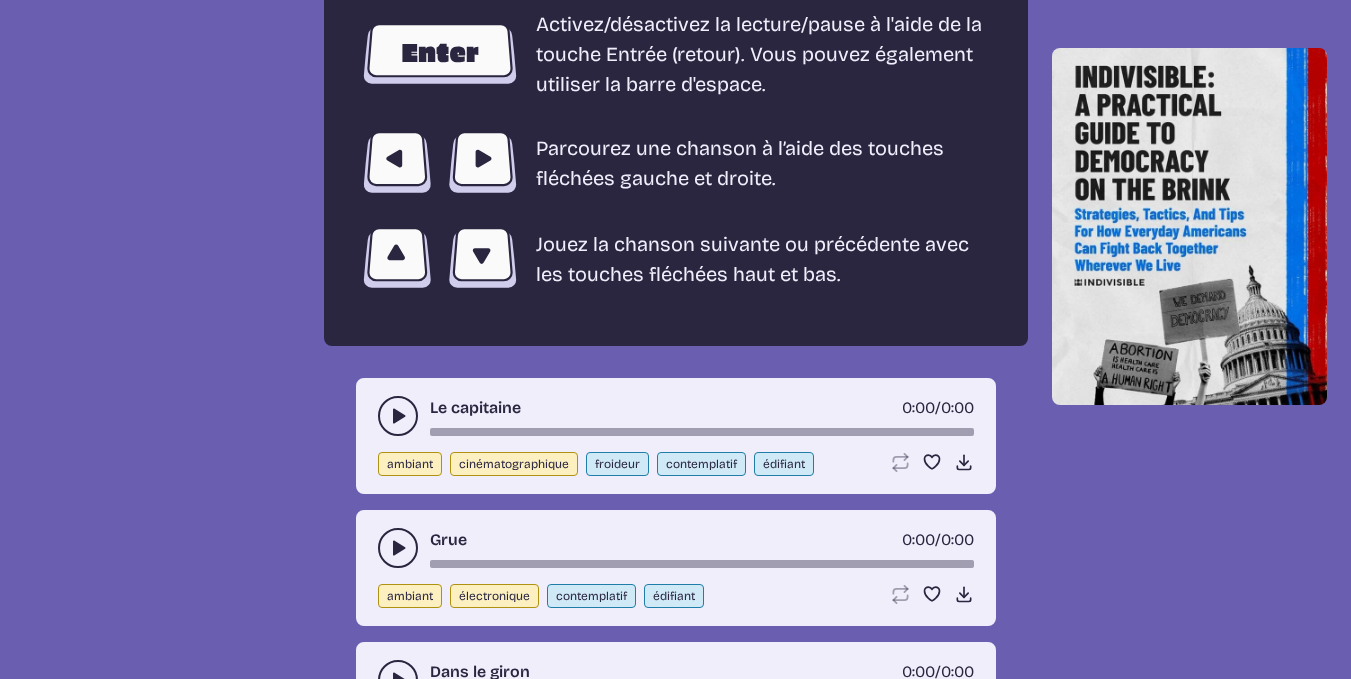 scroll, scrollTop: 3822, scrollLeft: 0, axis: vertical 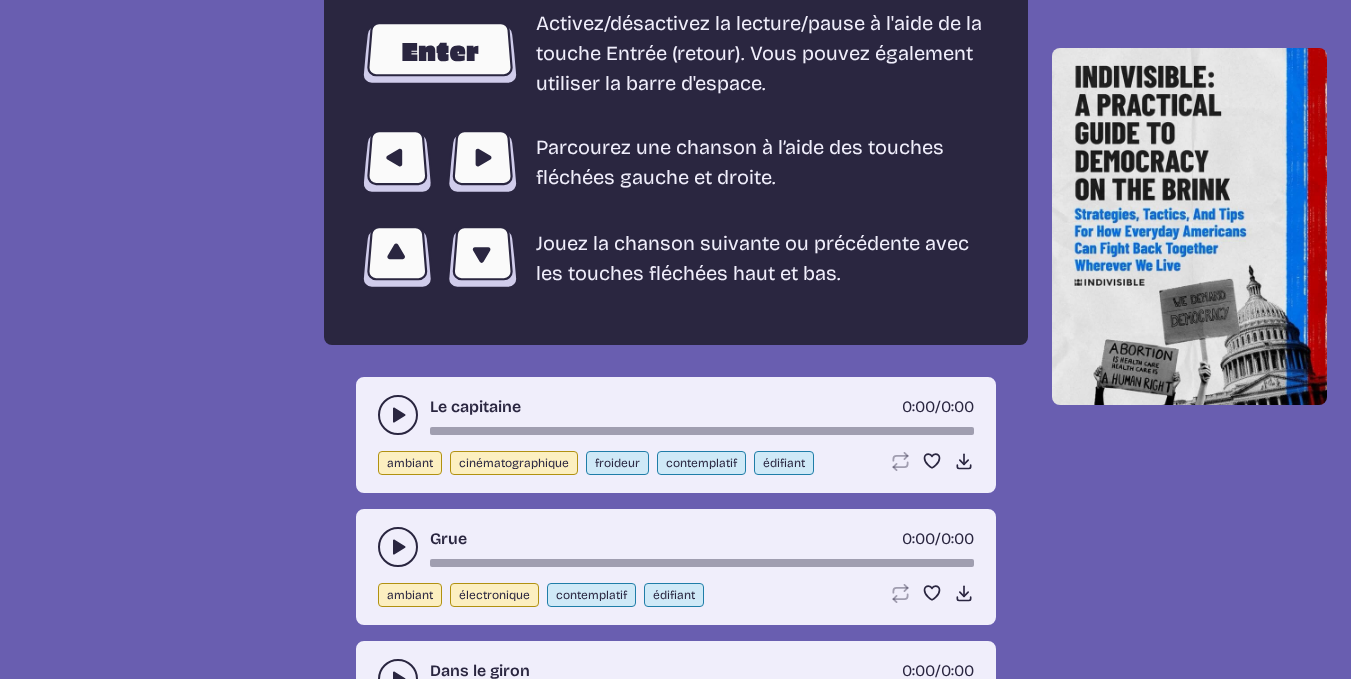 click 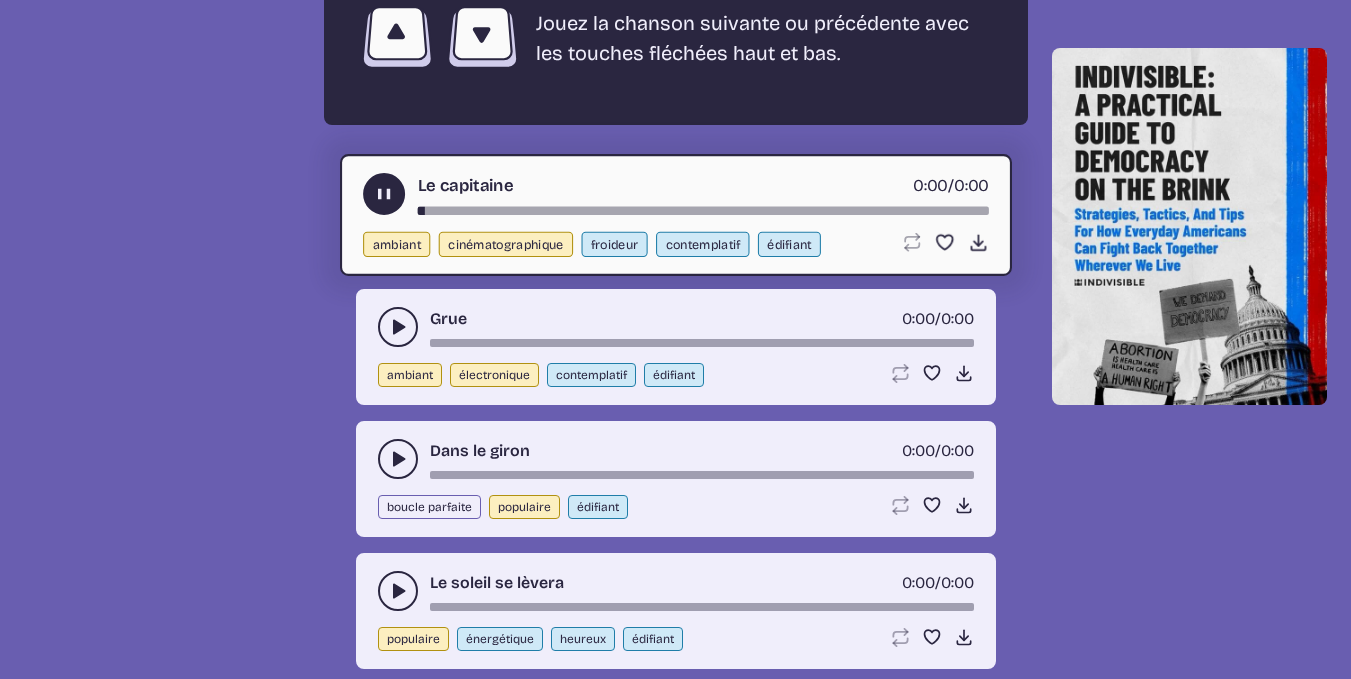 scroll, scrollTop: 4043, scrollLeft: 0, axis: vertical 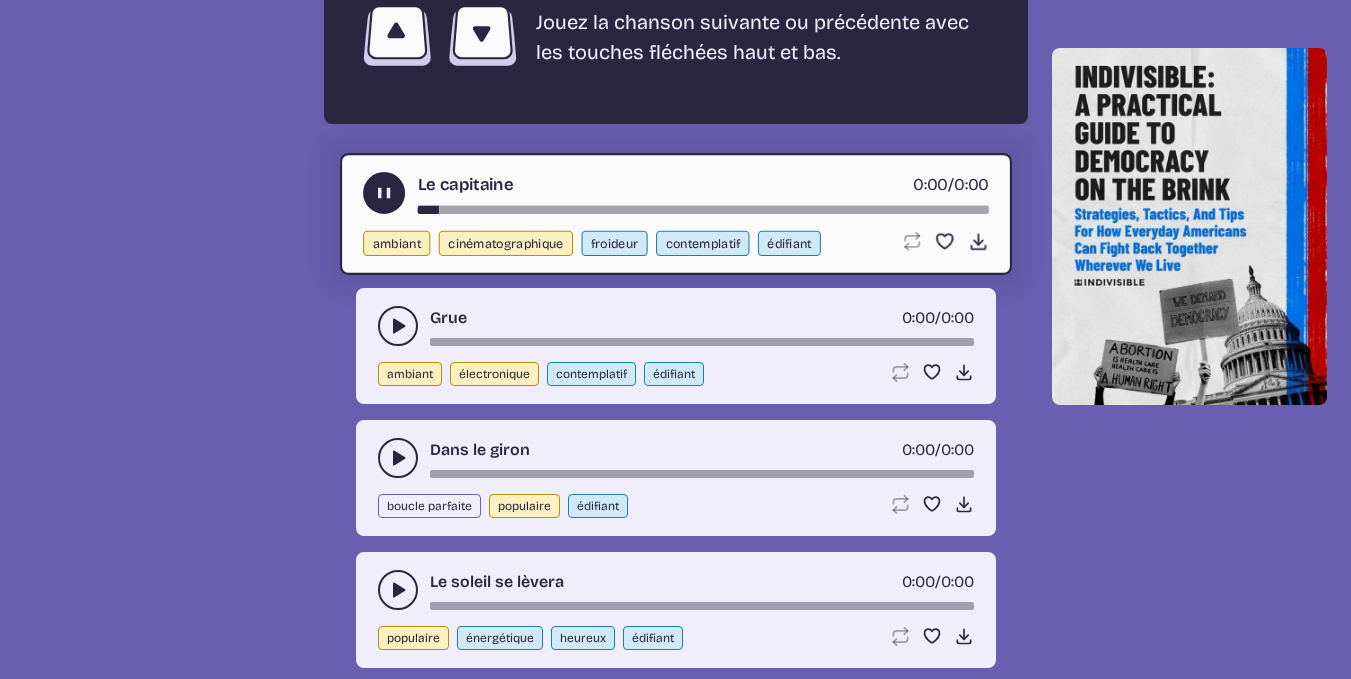 click 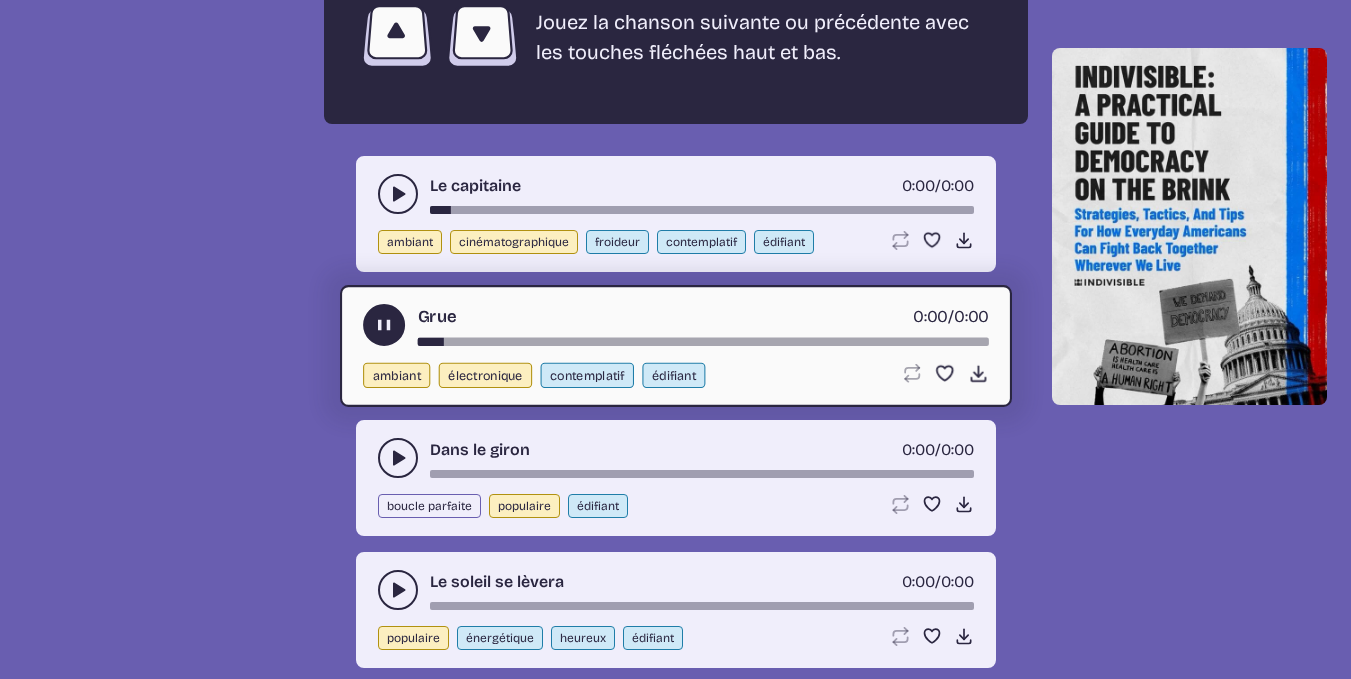 click 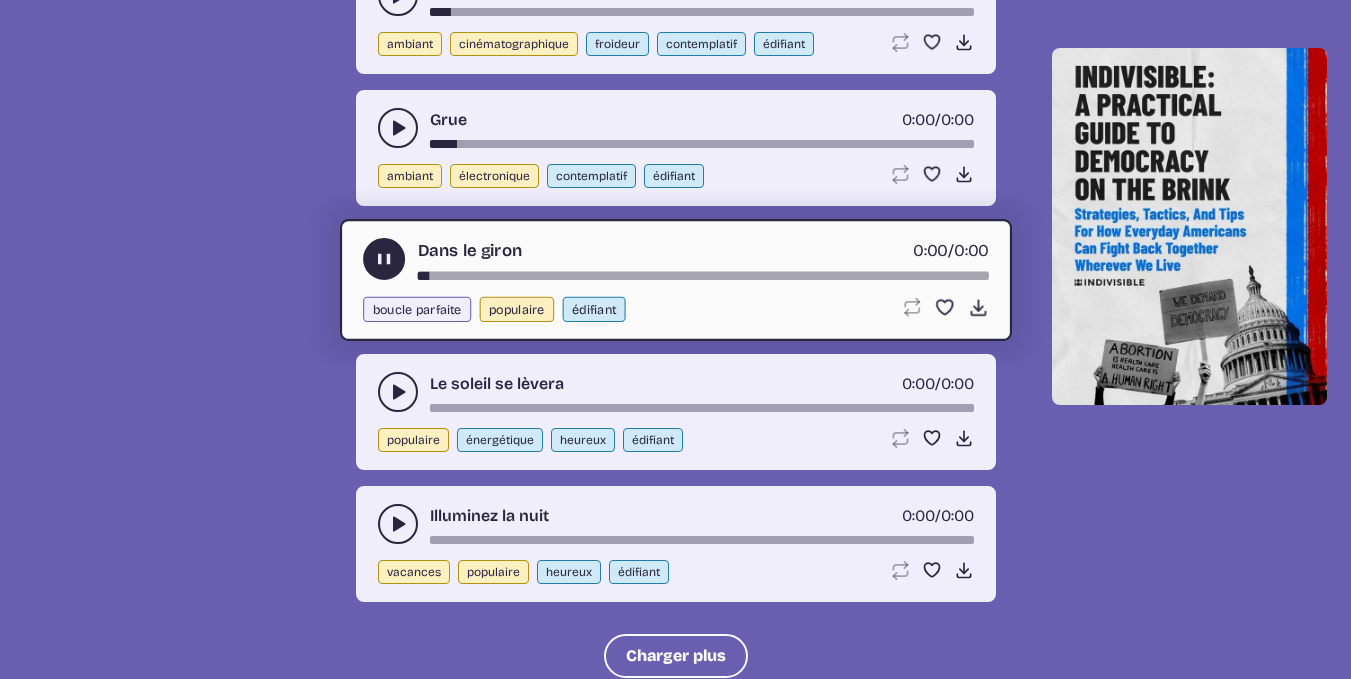 scroll, scrollTop: 4242, scrollLeft: 0, axis: vertical 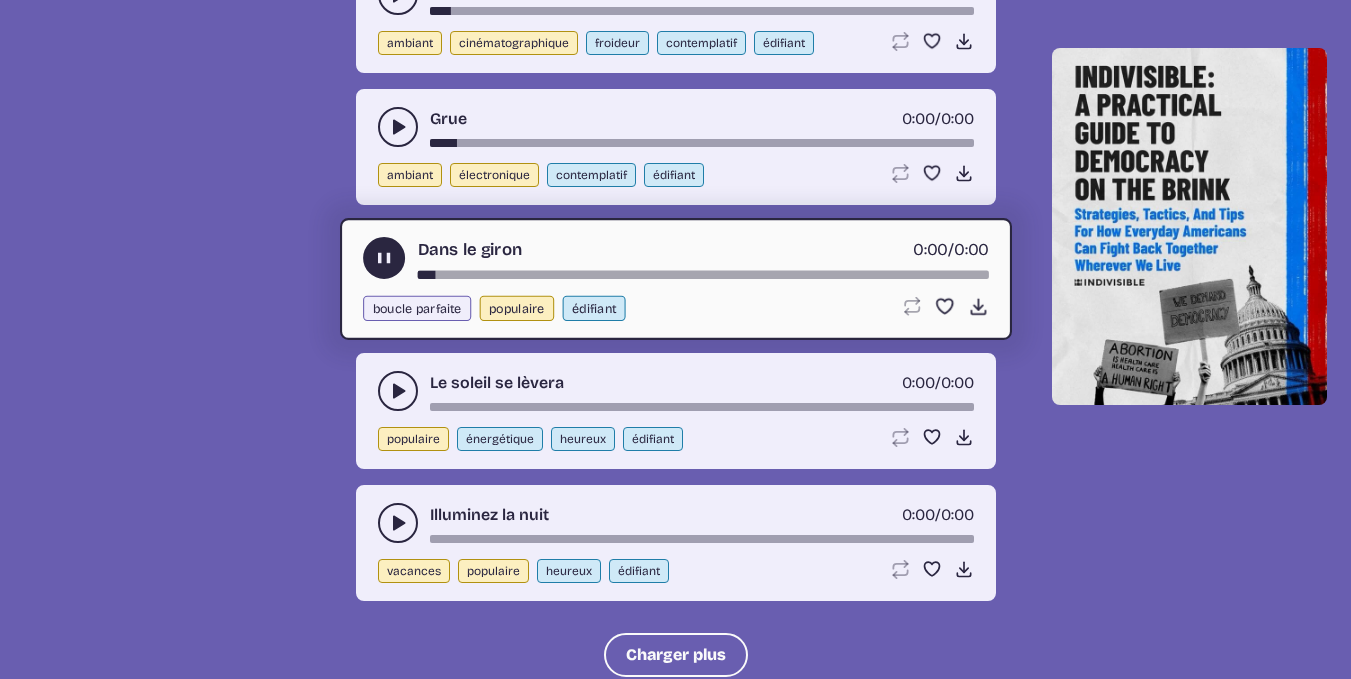 click 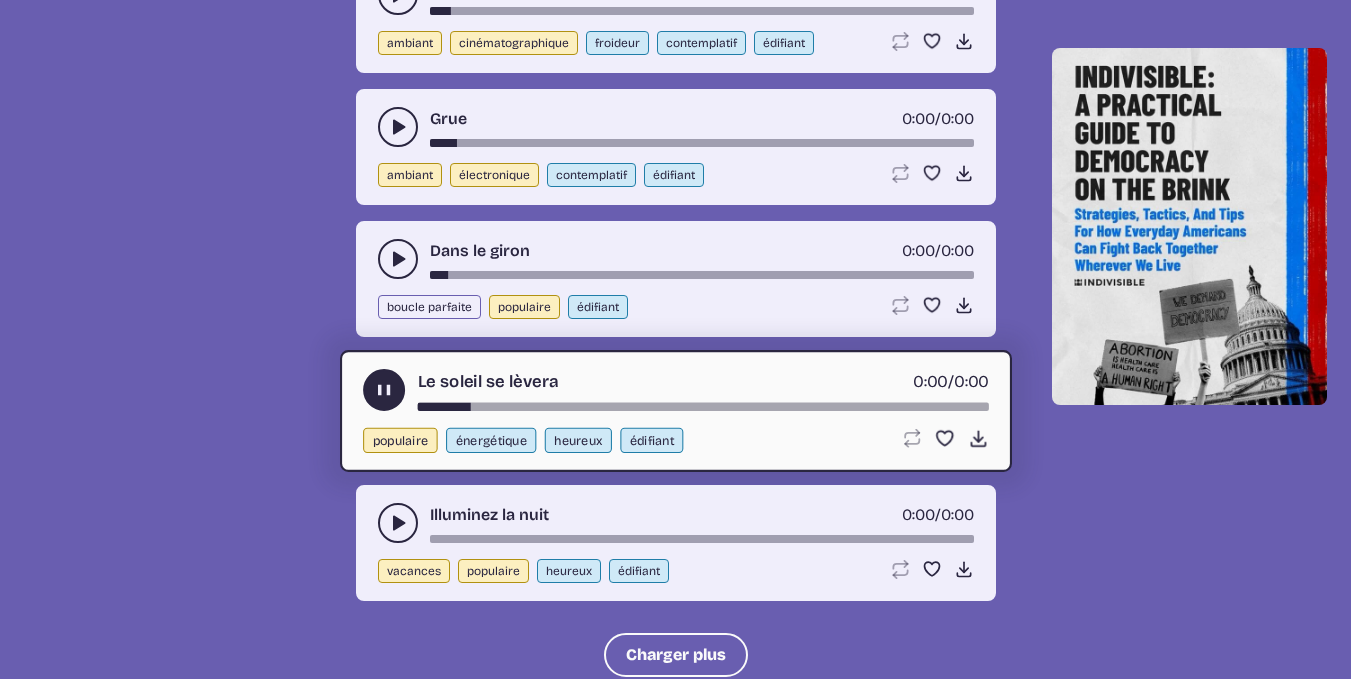 click at bounding box center [398, 523] 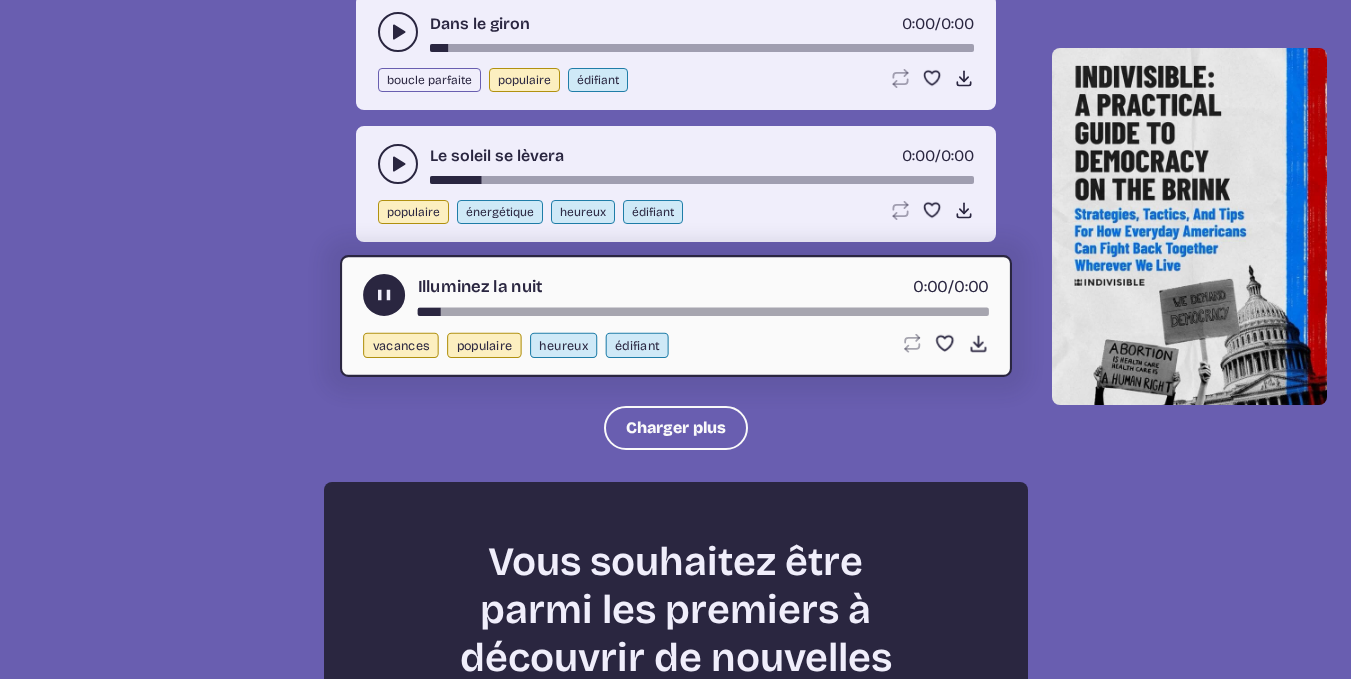 scroll, scrollTop: 4470, scrollLeft: 0, axis: vertical 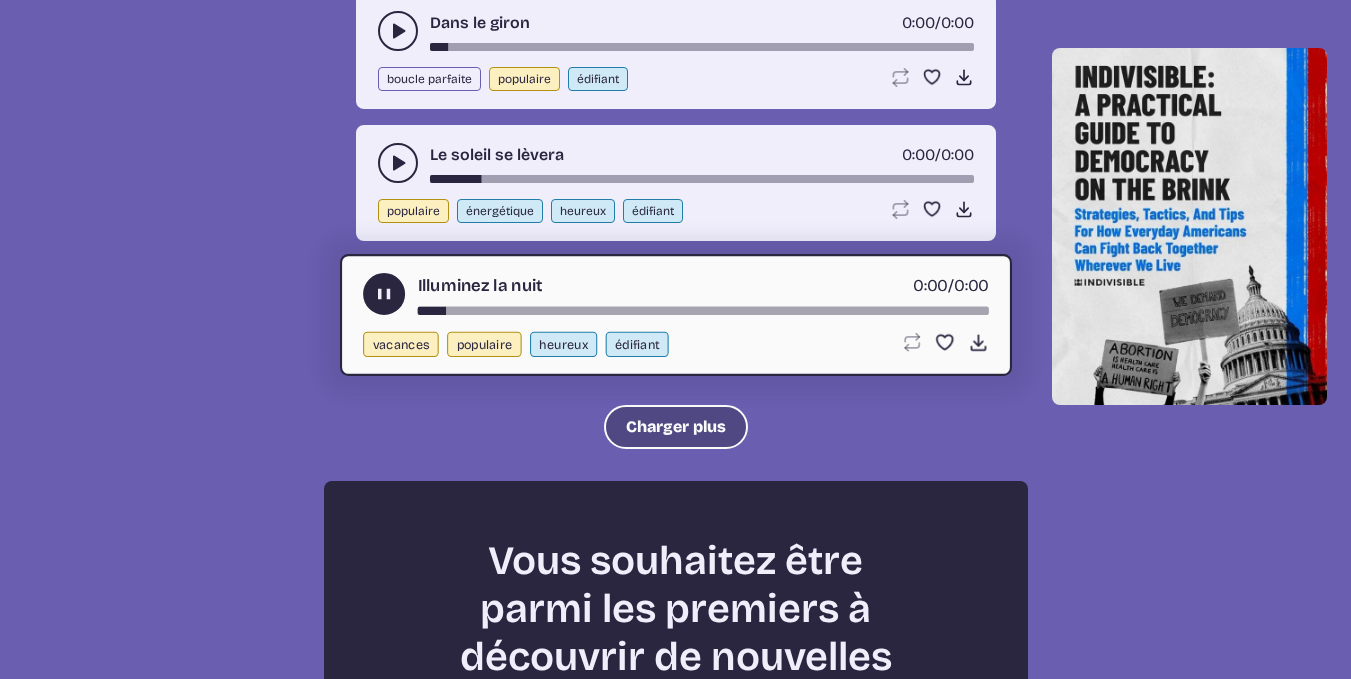 click on "Charger plus" 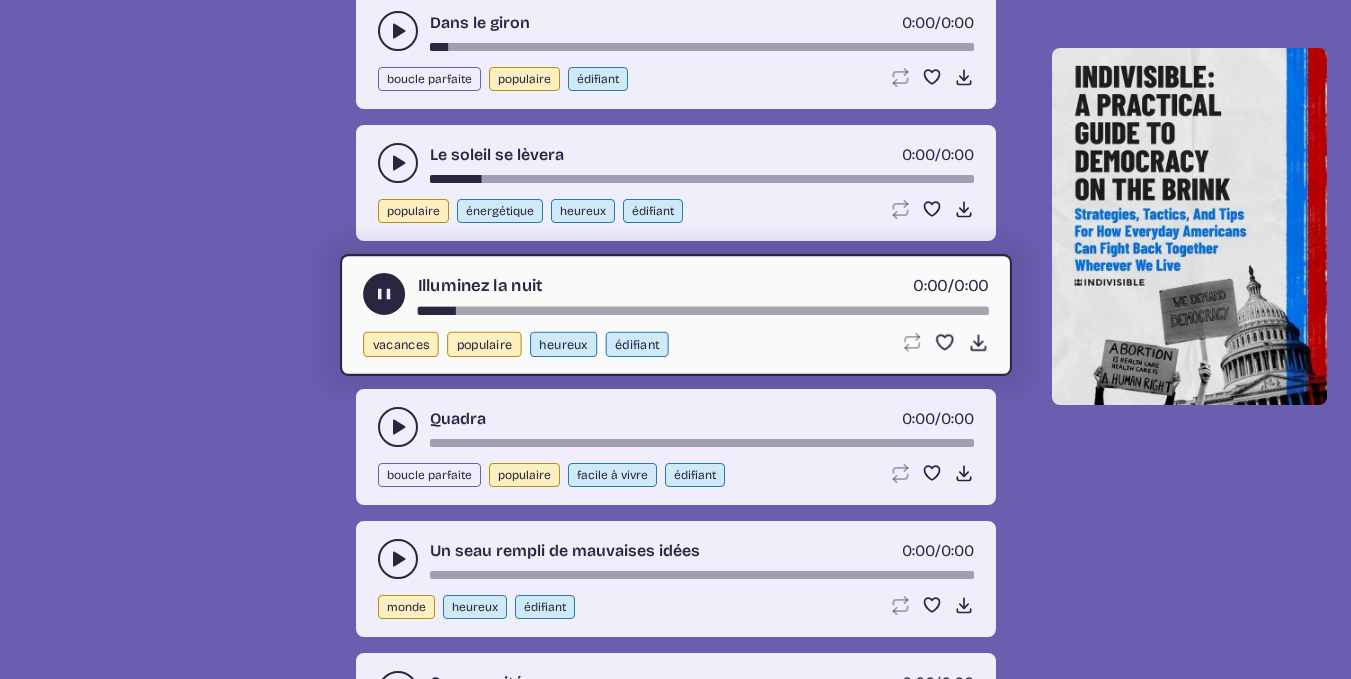 click 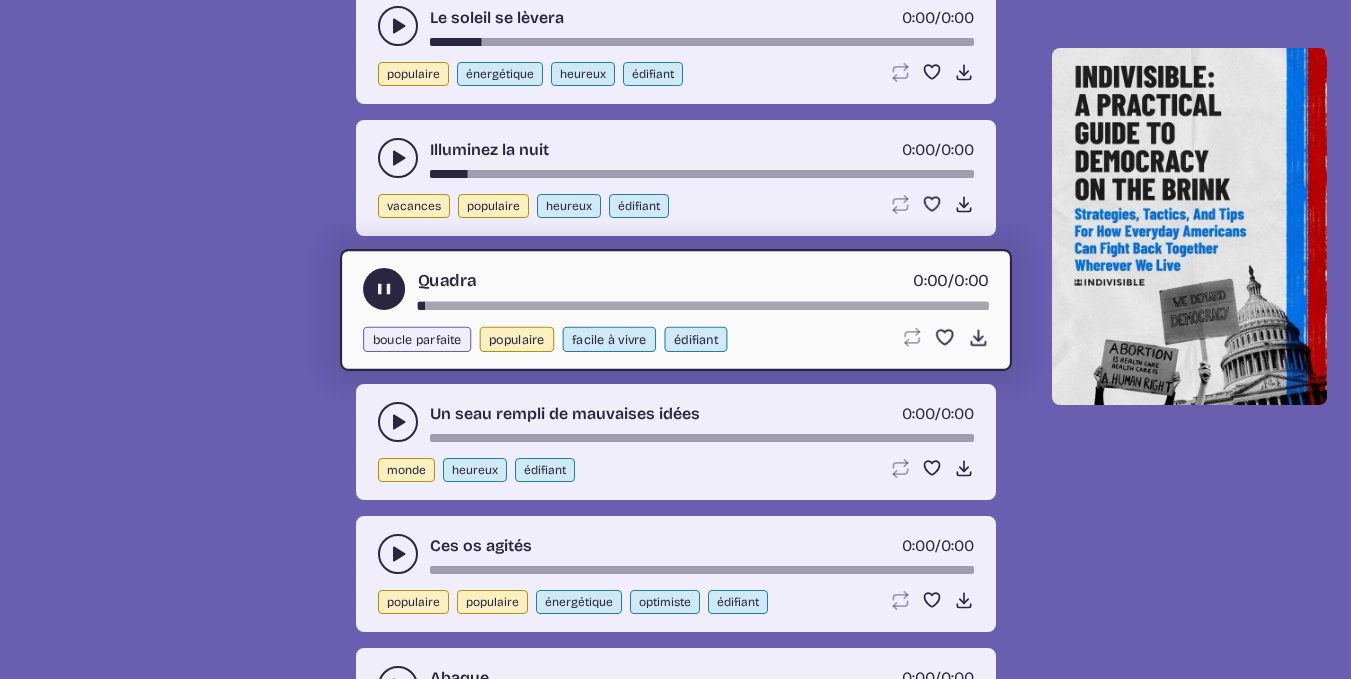scroll, scrollTop: 4608, scrollLeft: 0, axis: vertical 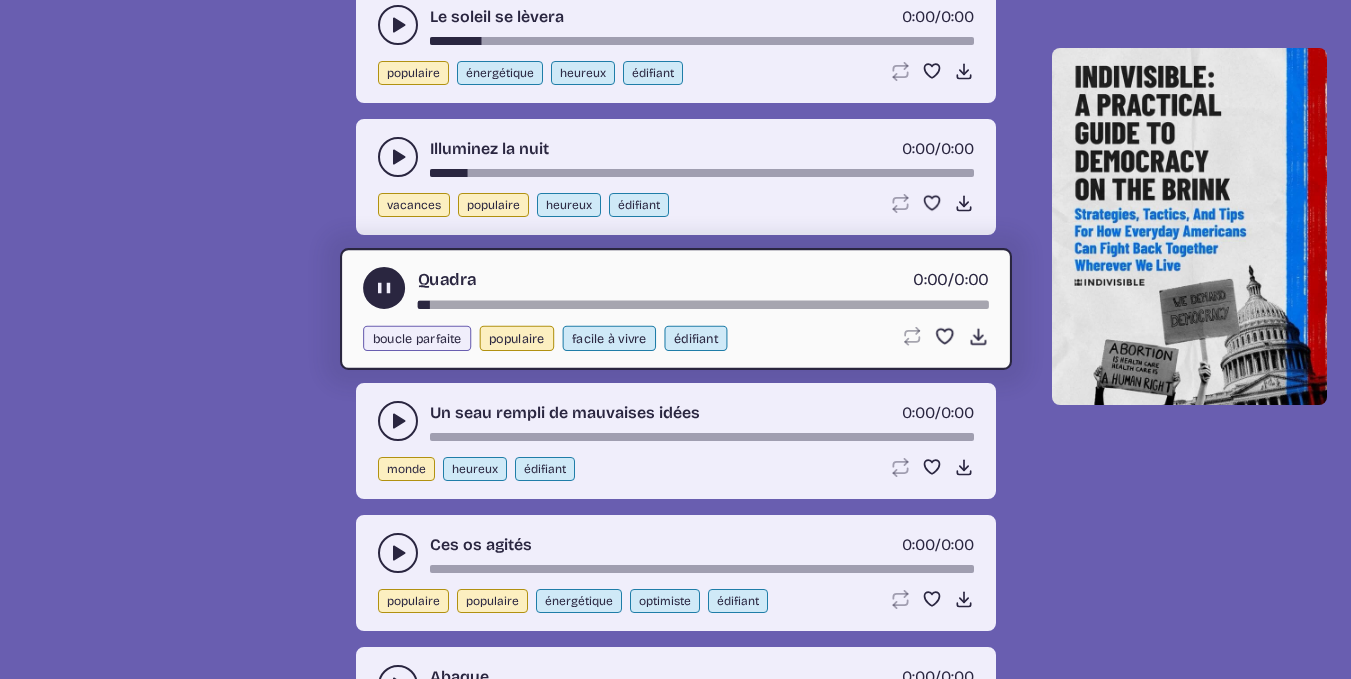 click 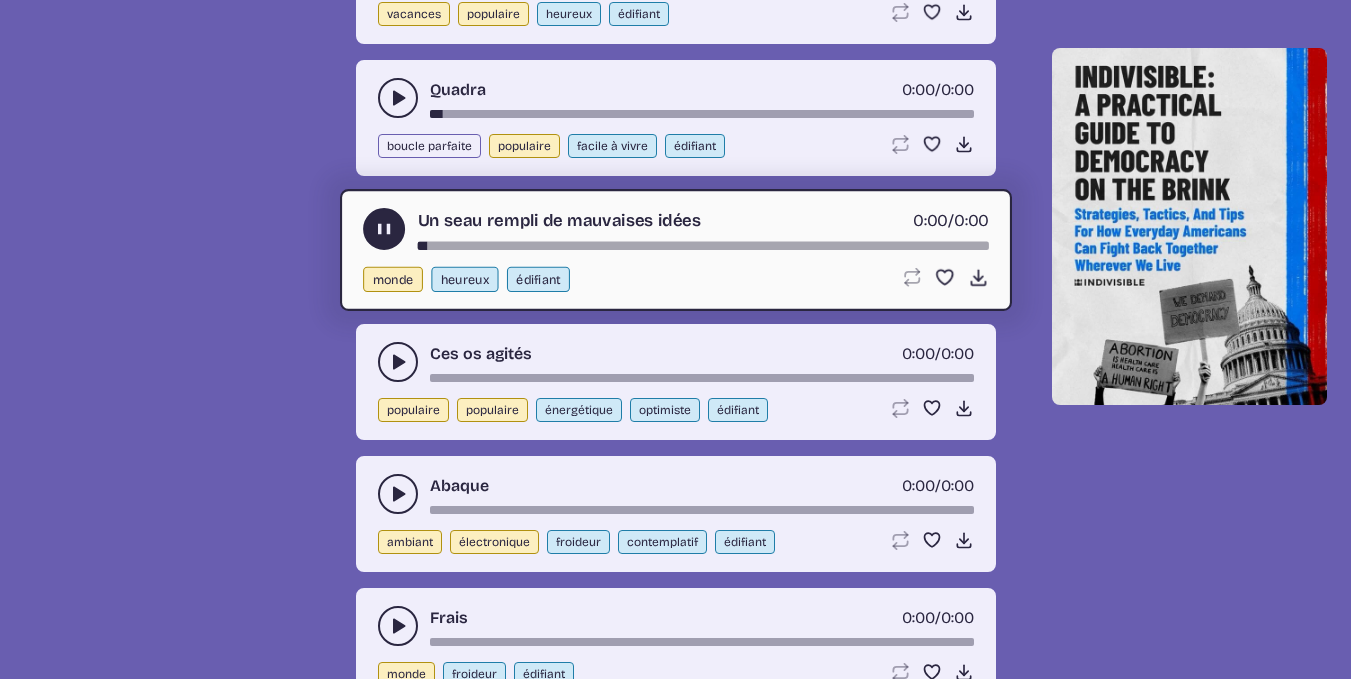 scroll, scrollTop: 4800, scrollLeft: 0, axis: vertical 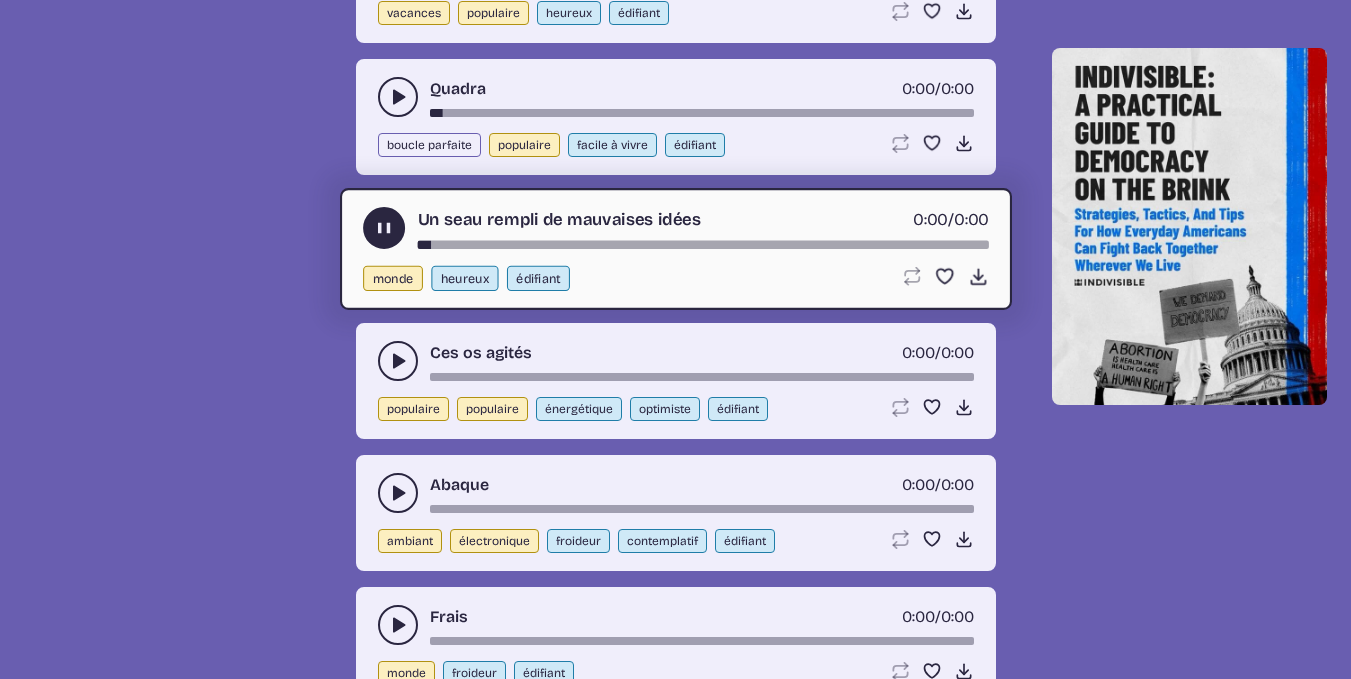 click at bounding box center (398, 361) 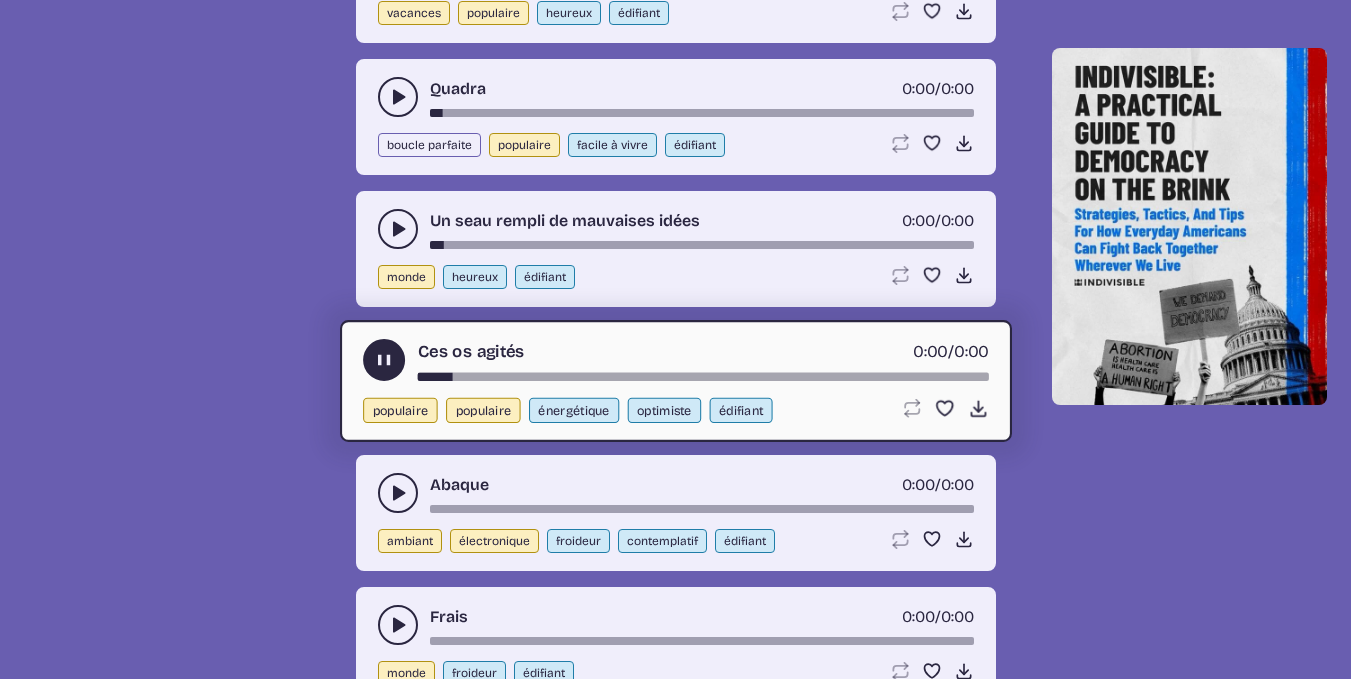 click 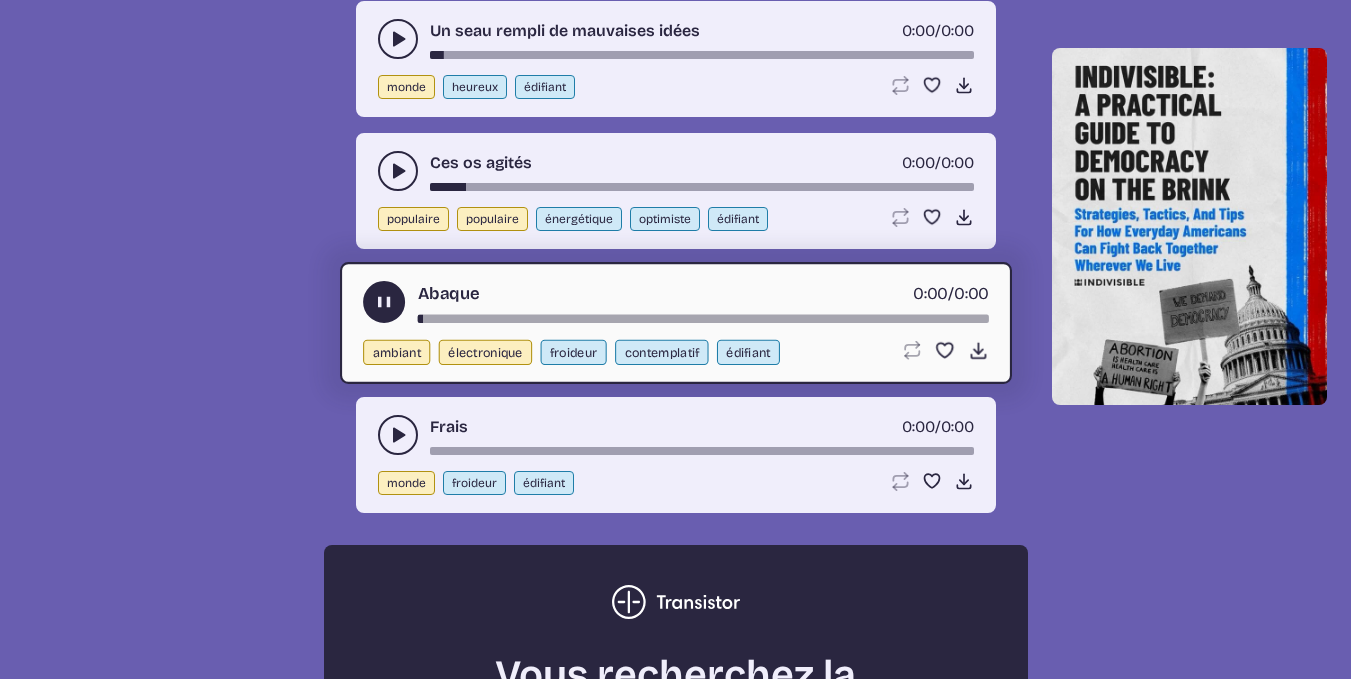 scroll, scrollTop: 4991, scrollLeft: 0, axis: vertical 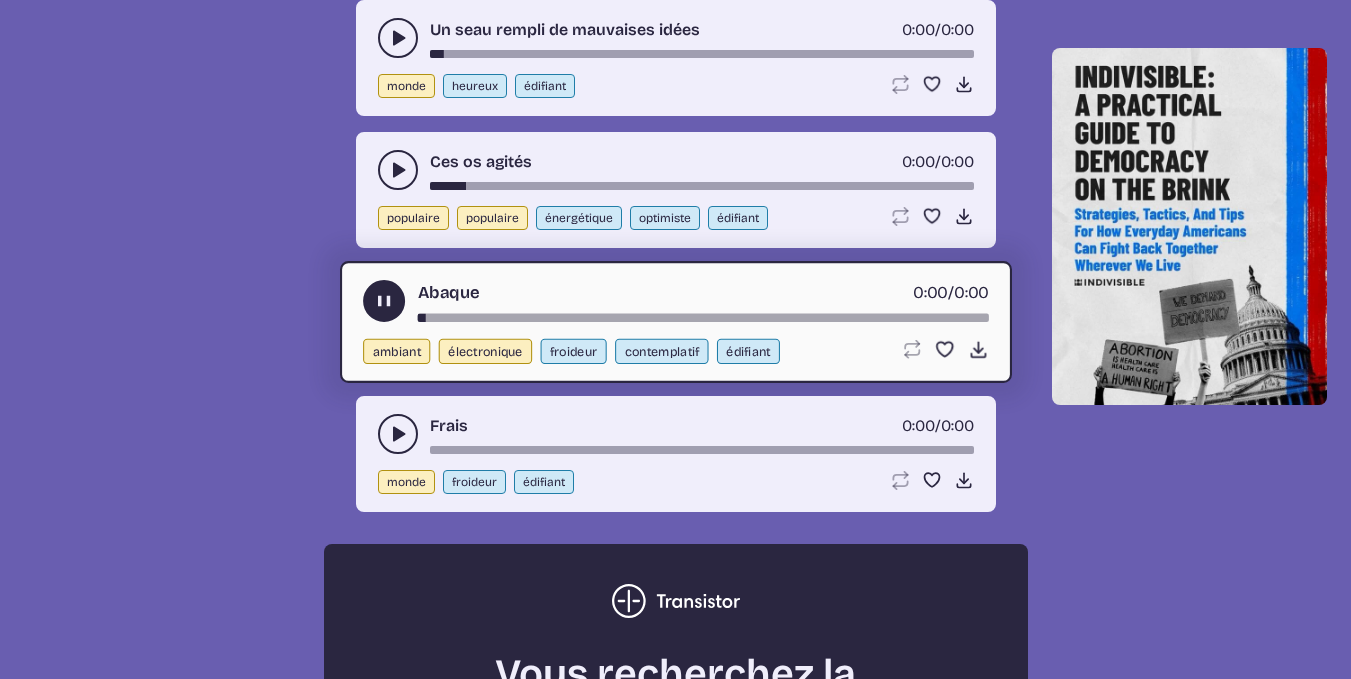 click 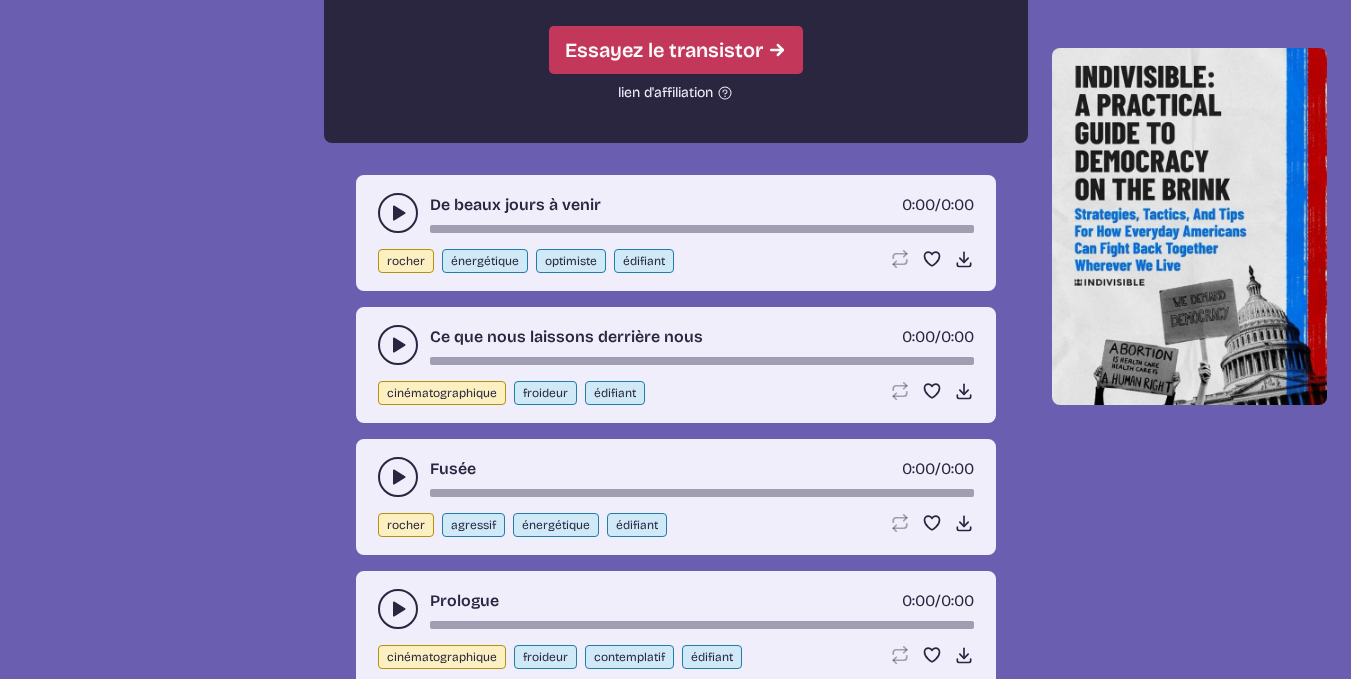 scroll, scrollTop: 5920, scrollLeft: 0, axis: vertical 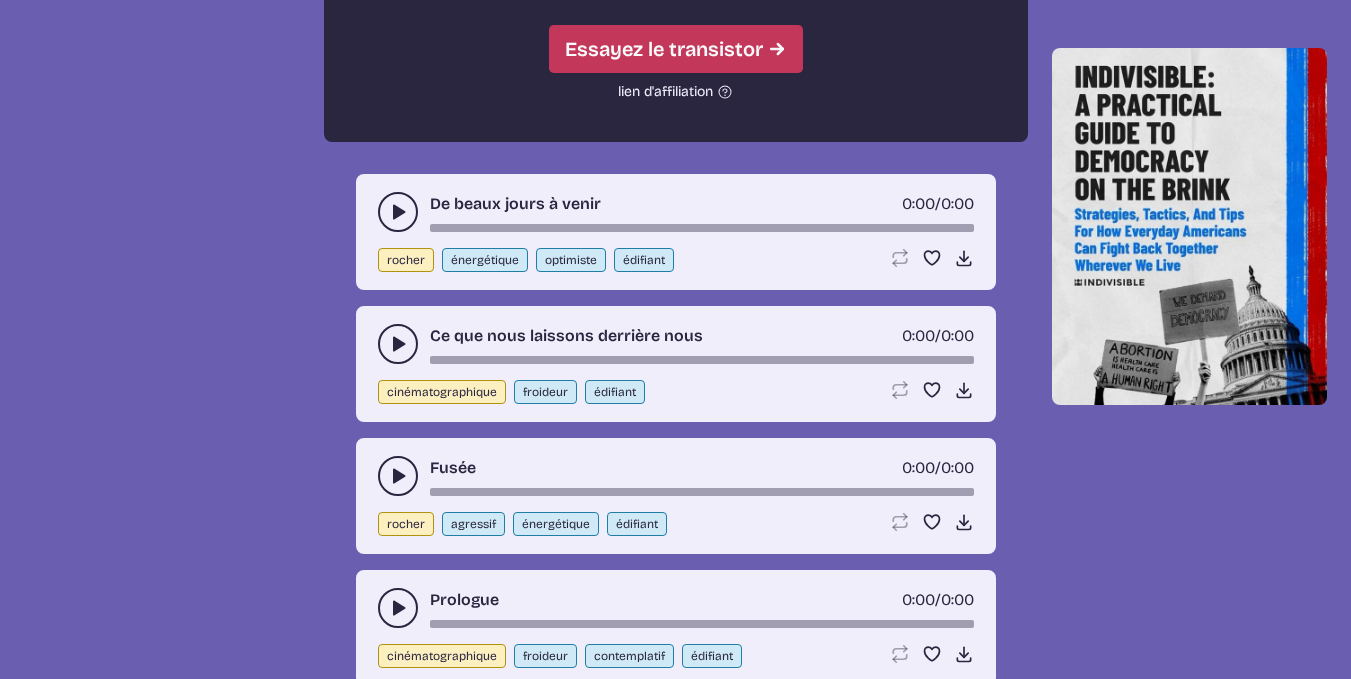 click 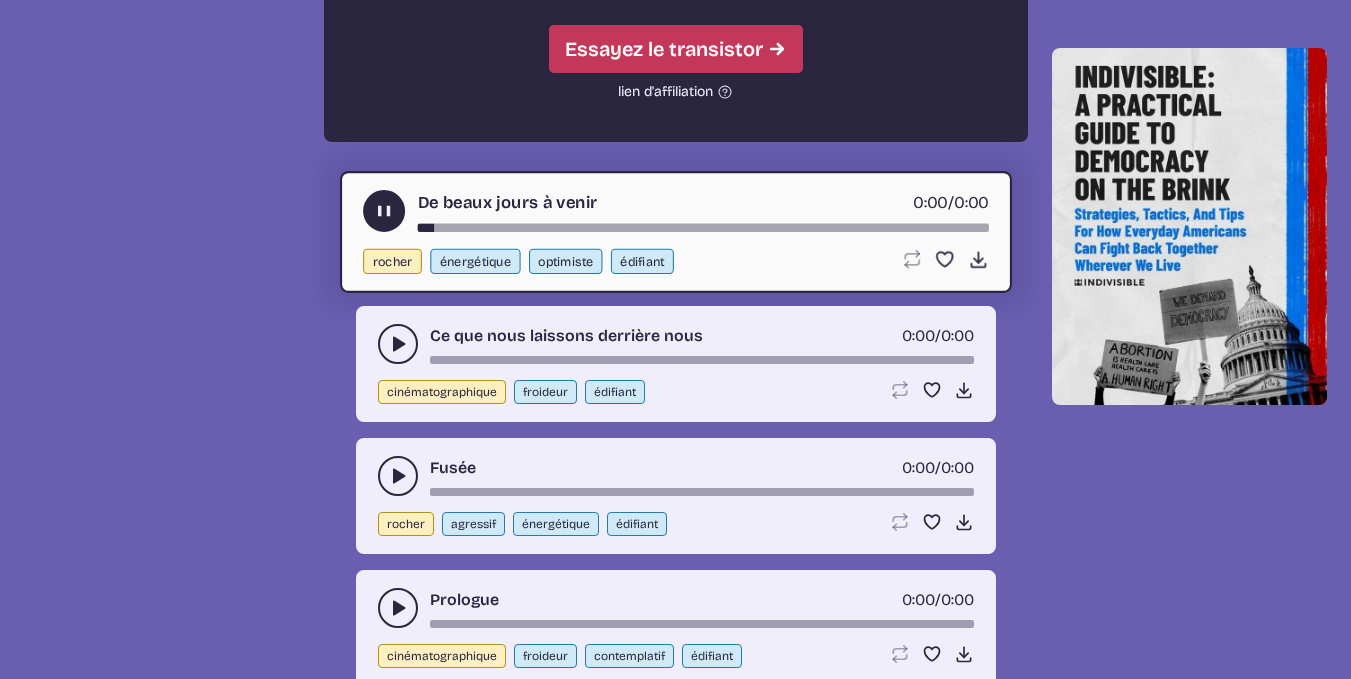 click at bounding box center [398, 344] 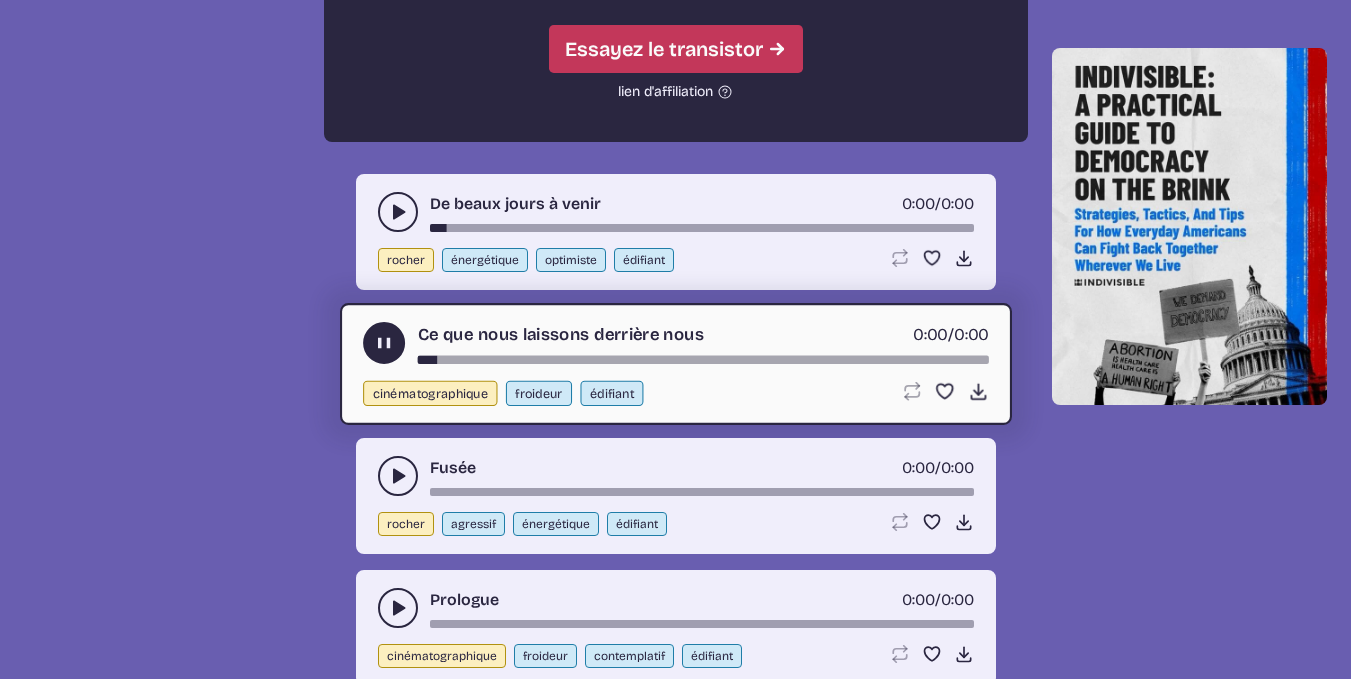 click 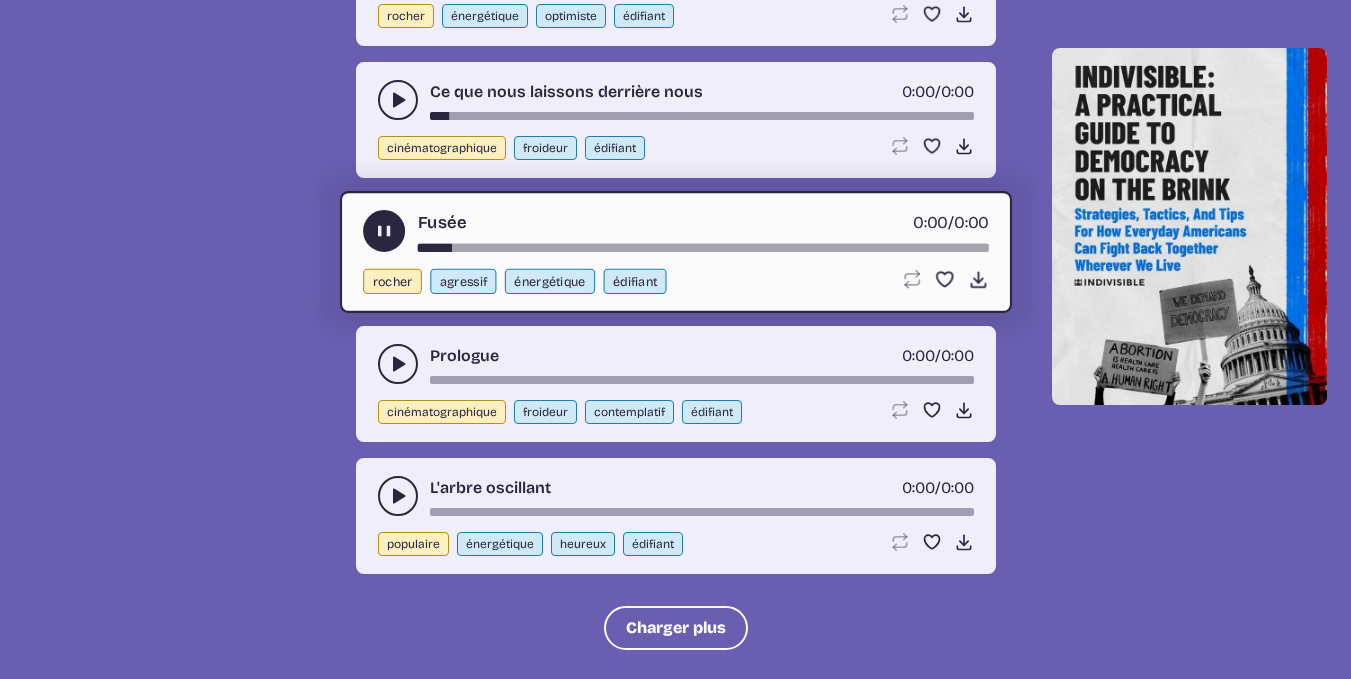 scroll, scrollTop: 6178, scrollLeft: 0, axis: vertical 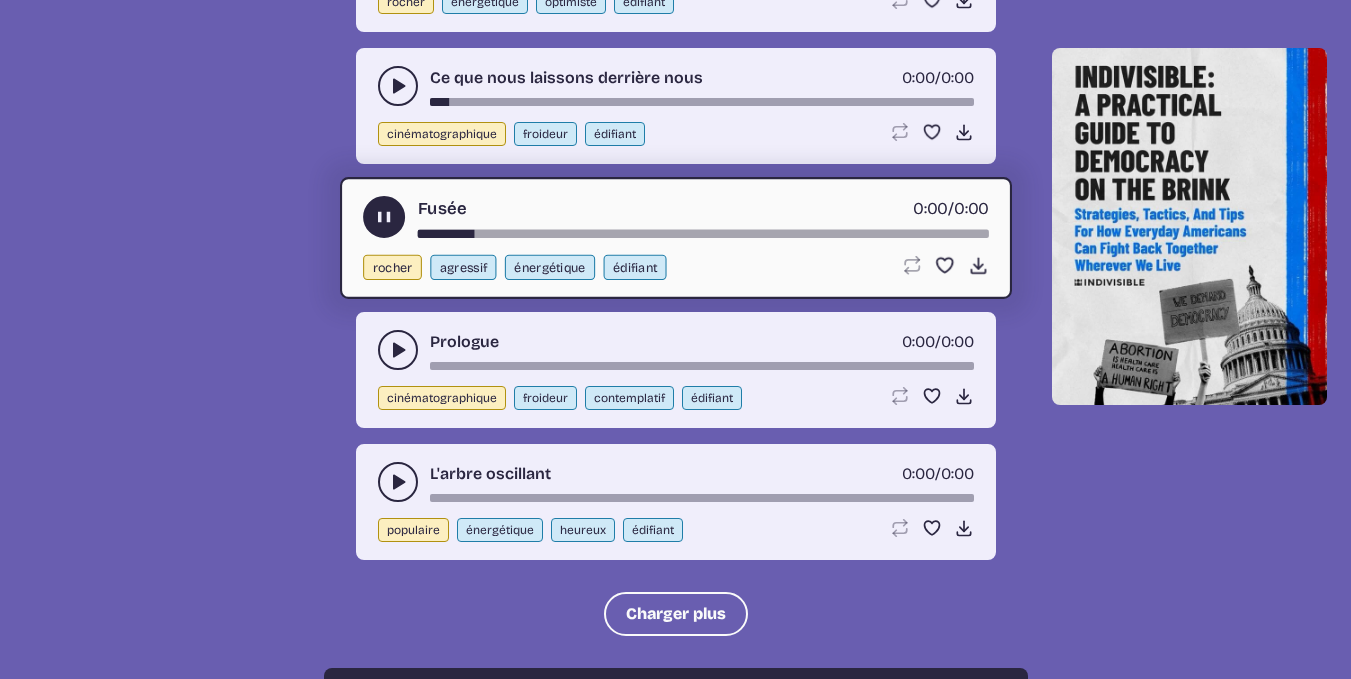 click 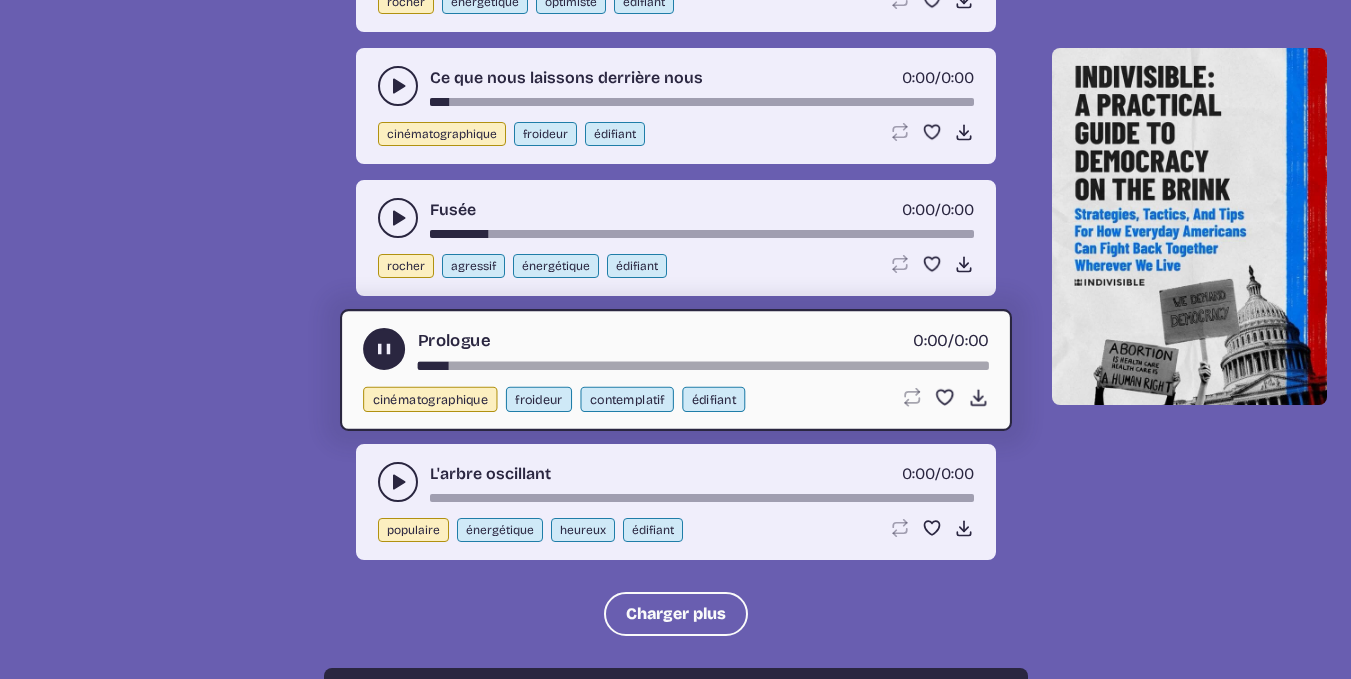 click at bounding box center [702, 366] 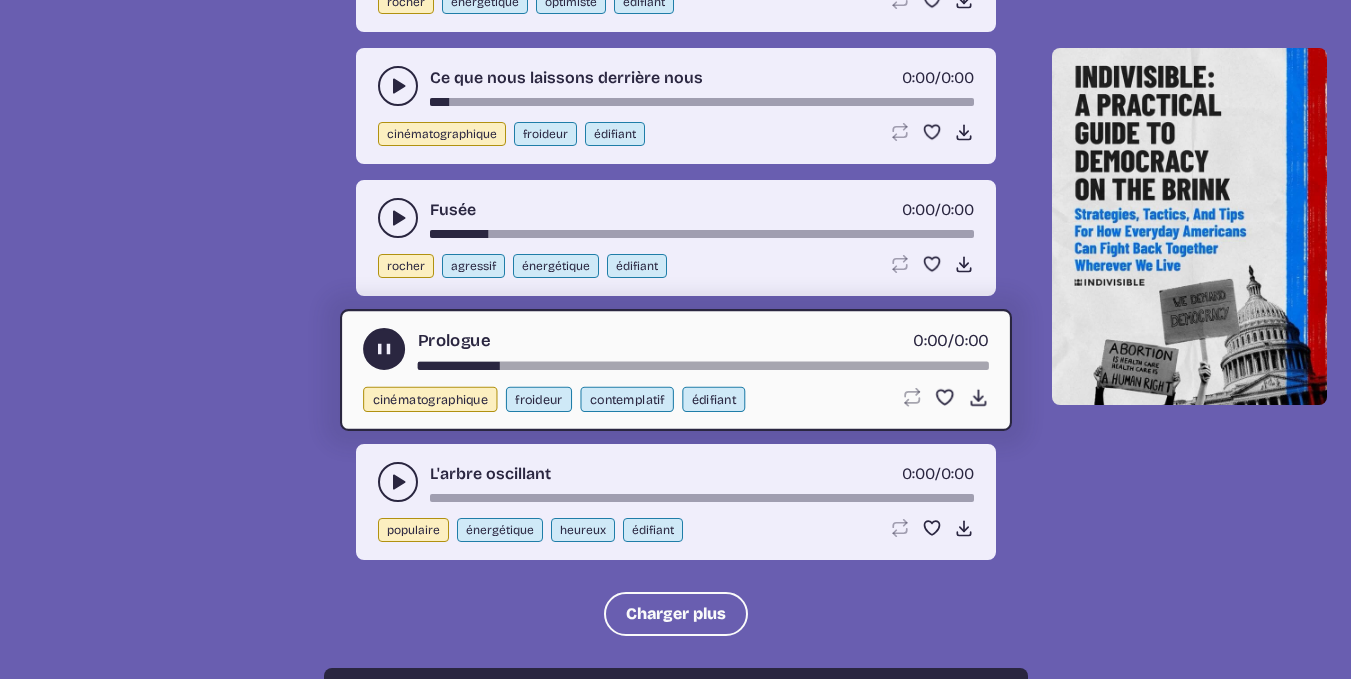 click at bounding box center (702, 366) 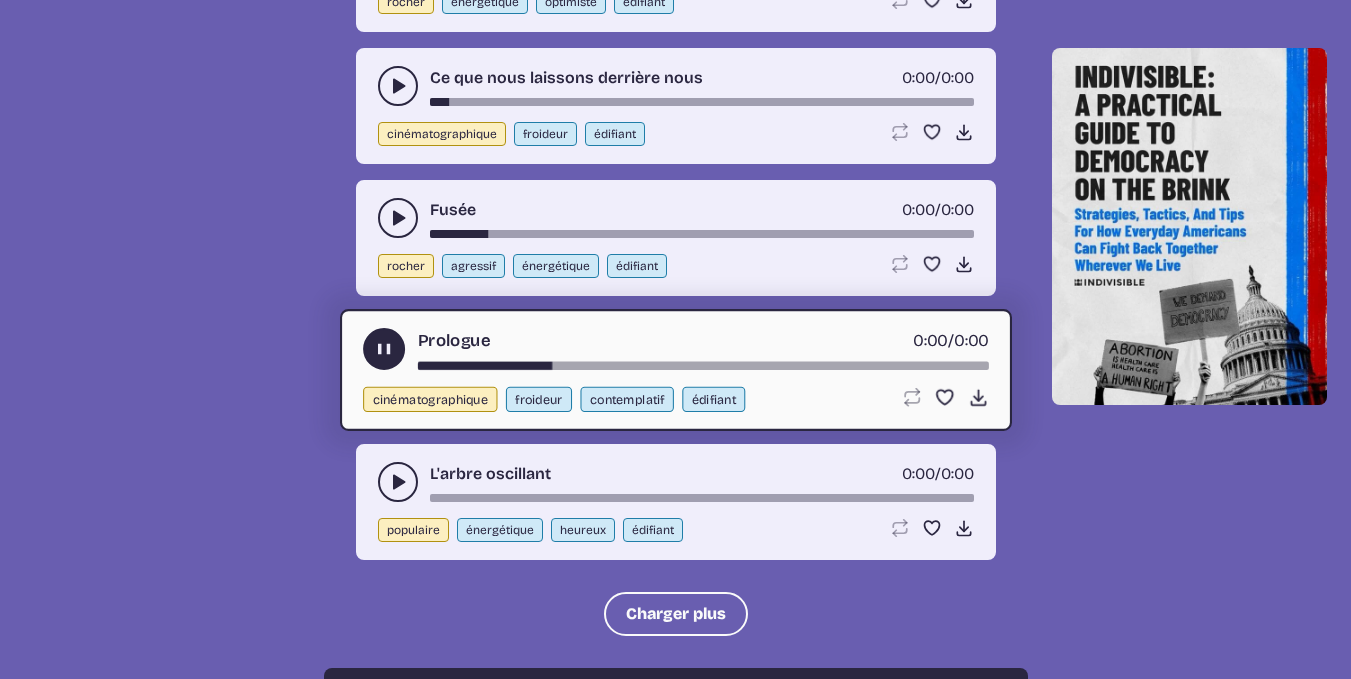 click at bounding box center [398, 482] 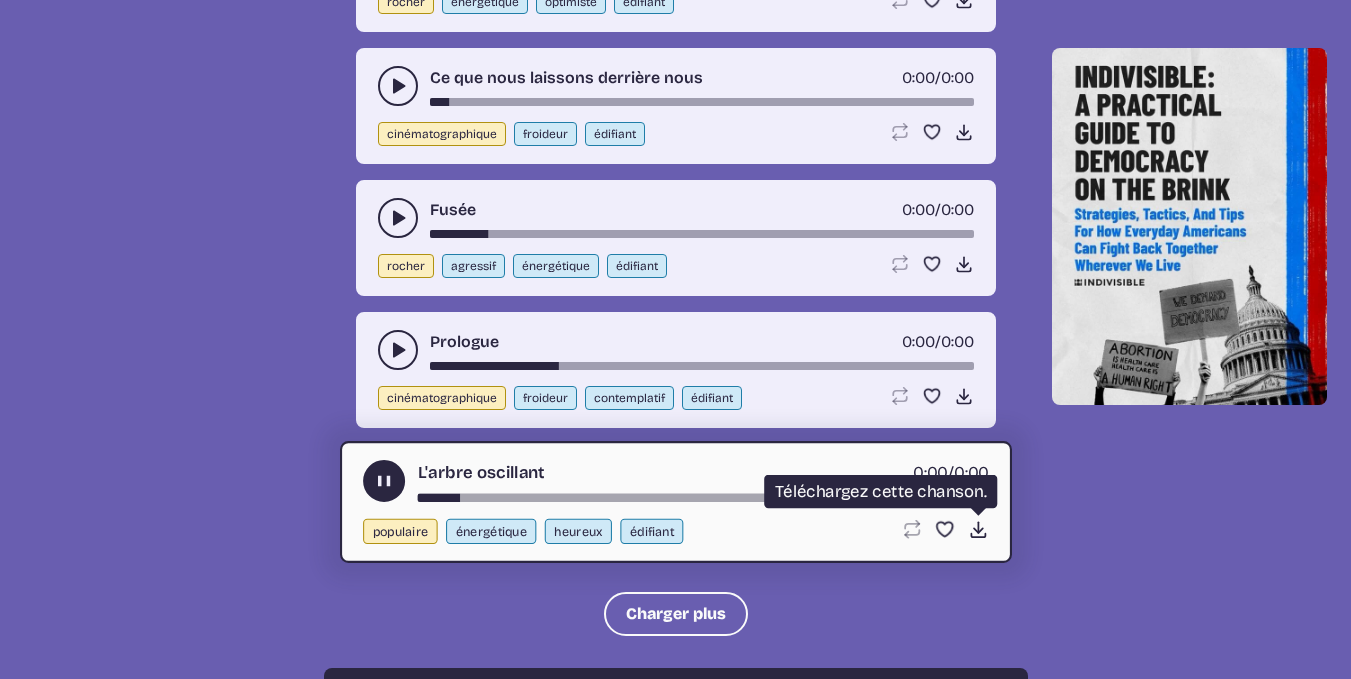 click on "Download song" 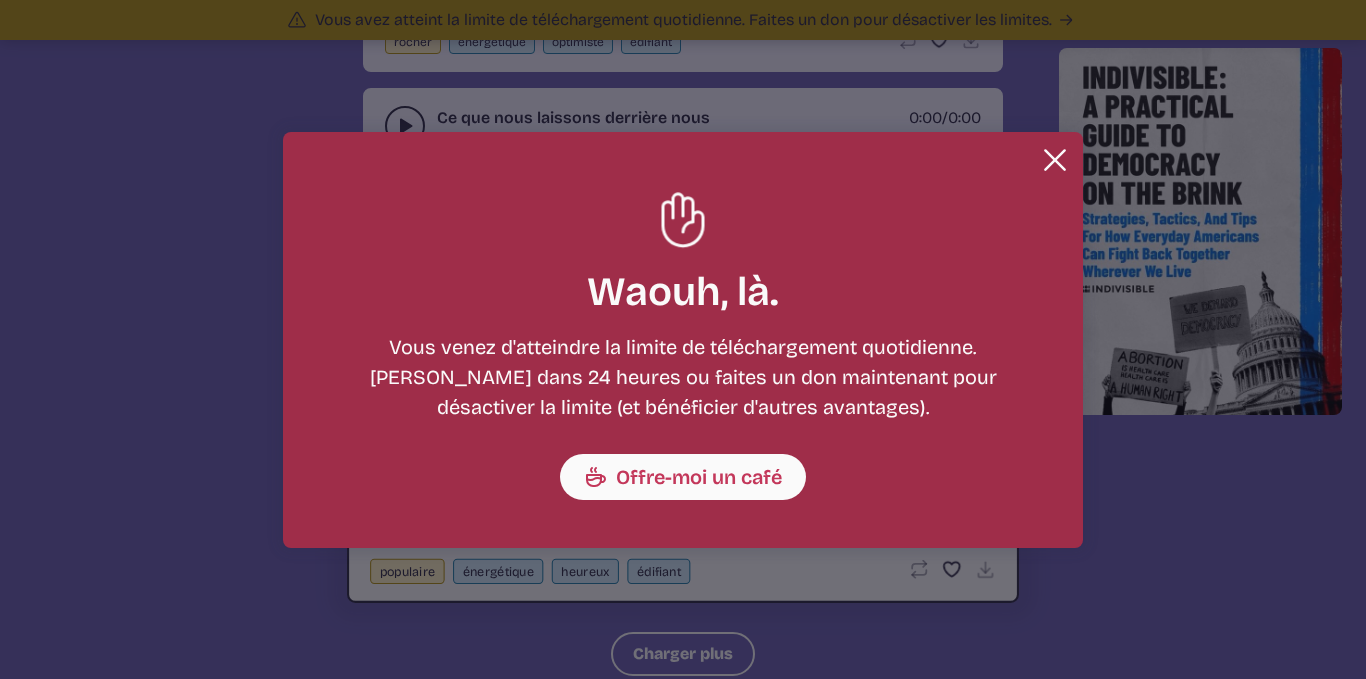 click on "Close   Download limit reached   [GEOGRAPHIC_DATA], là.   Vous venez d'atteindre la limite de téléchargement quotidienne. [PERSON_NAME] dans 24 heures ou faites un don maintenant pour désactiver la limite (et bénéficier d'autres avantages).
Offre-moi un café" at bounding box center [683, 340] 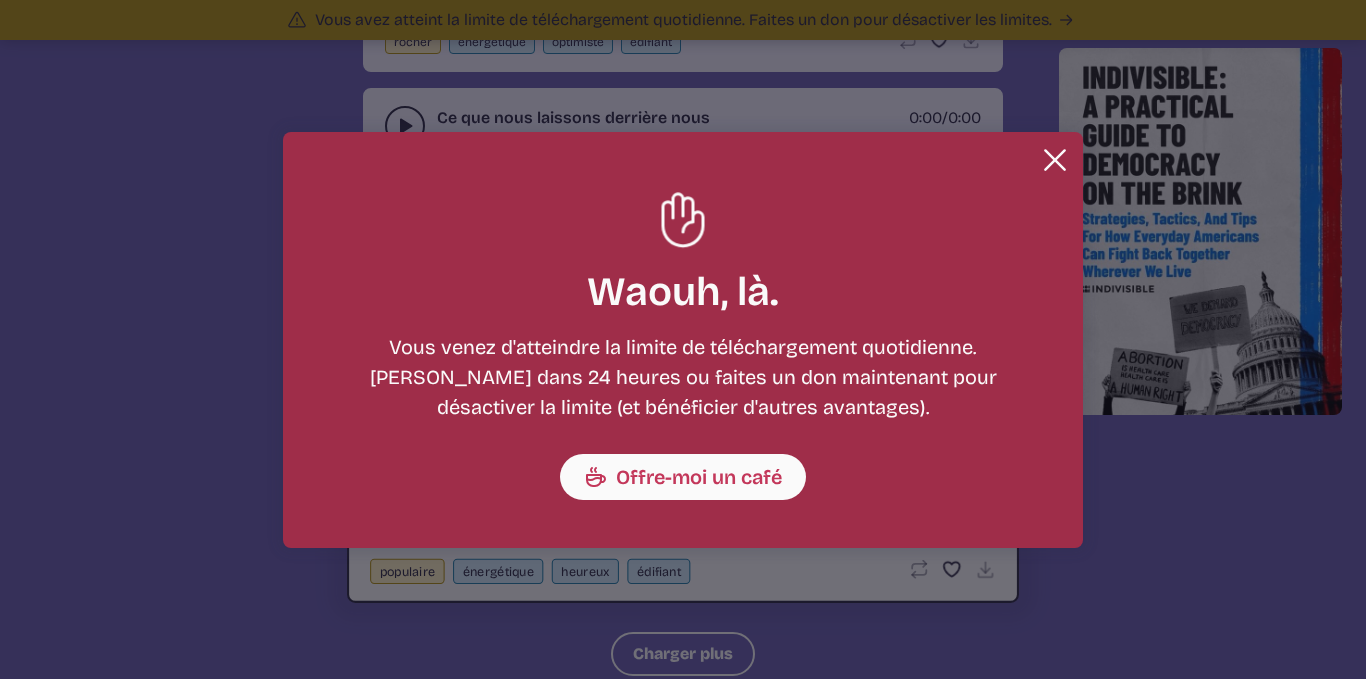 click on "Close" at bounding box center [1055, 160] 